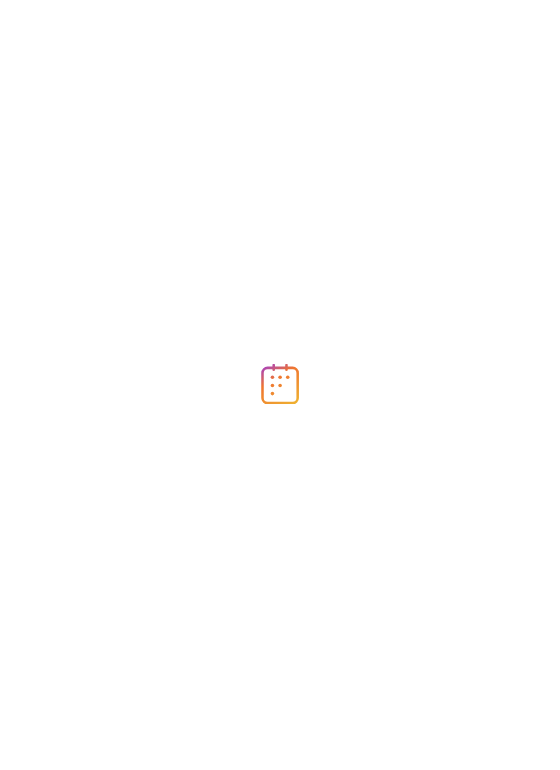 scroll, scrollTop: 0, scrollLeft: 0, axis: both 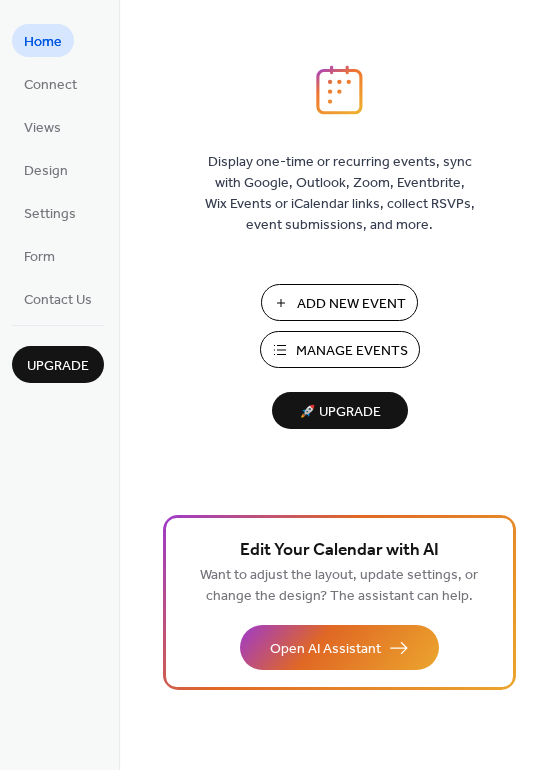 click on "Add New Event" at bounding box center (351, 304) 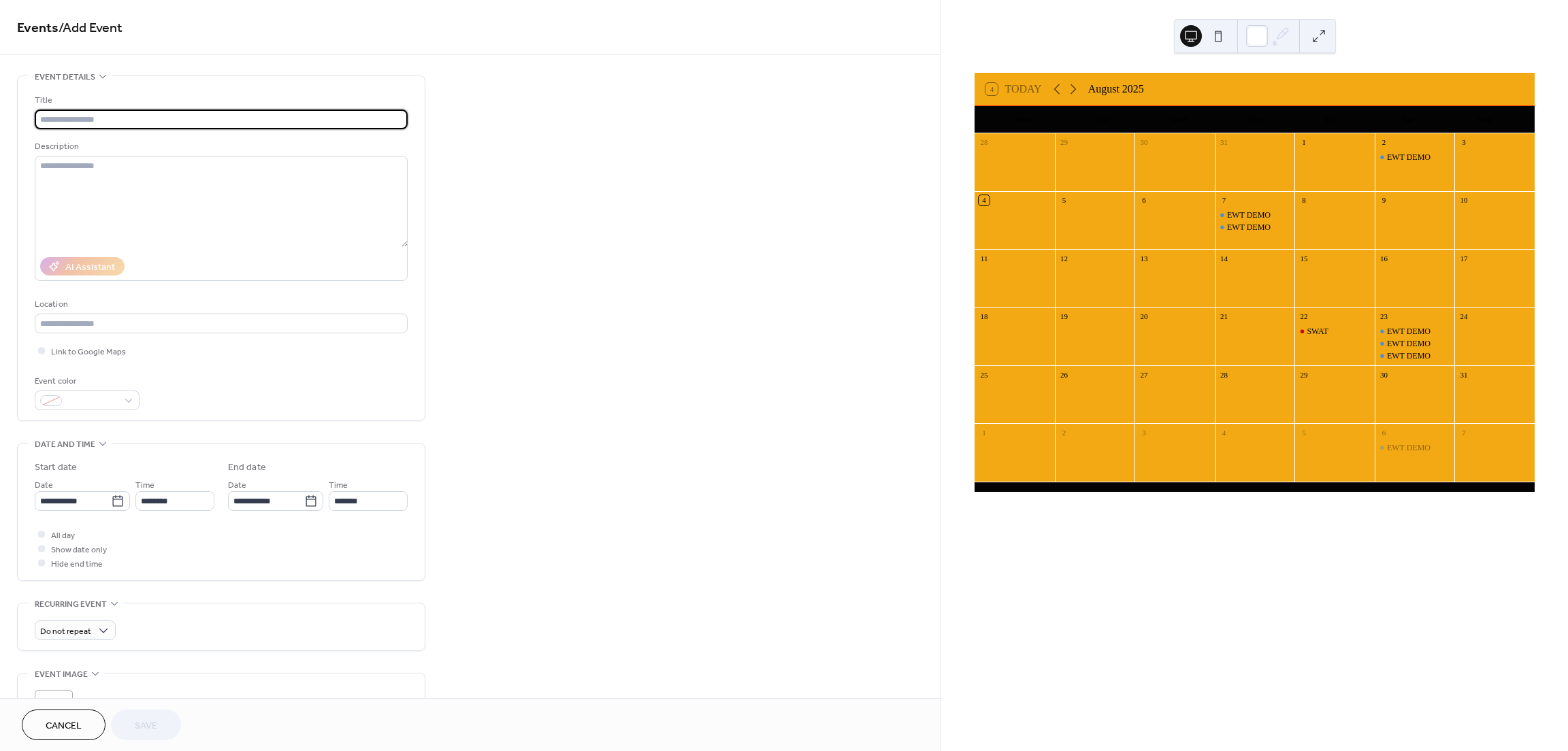 scroll, scrollTop: 0, scrollLeft: 0, axis: both 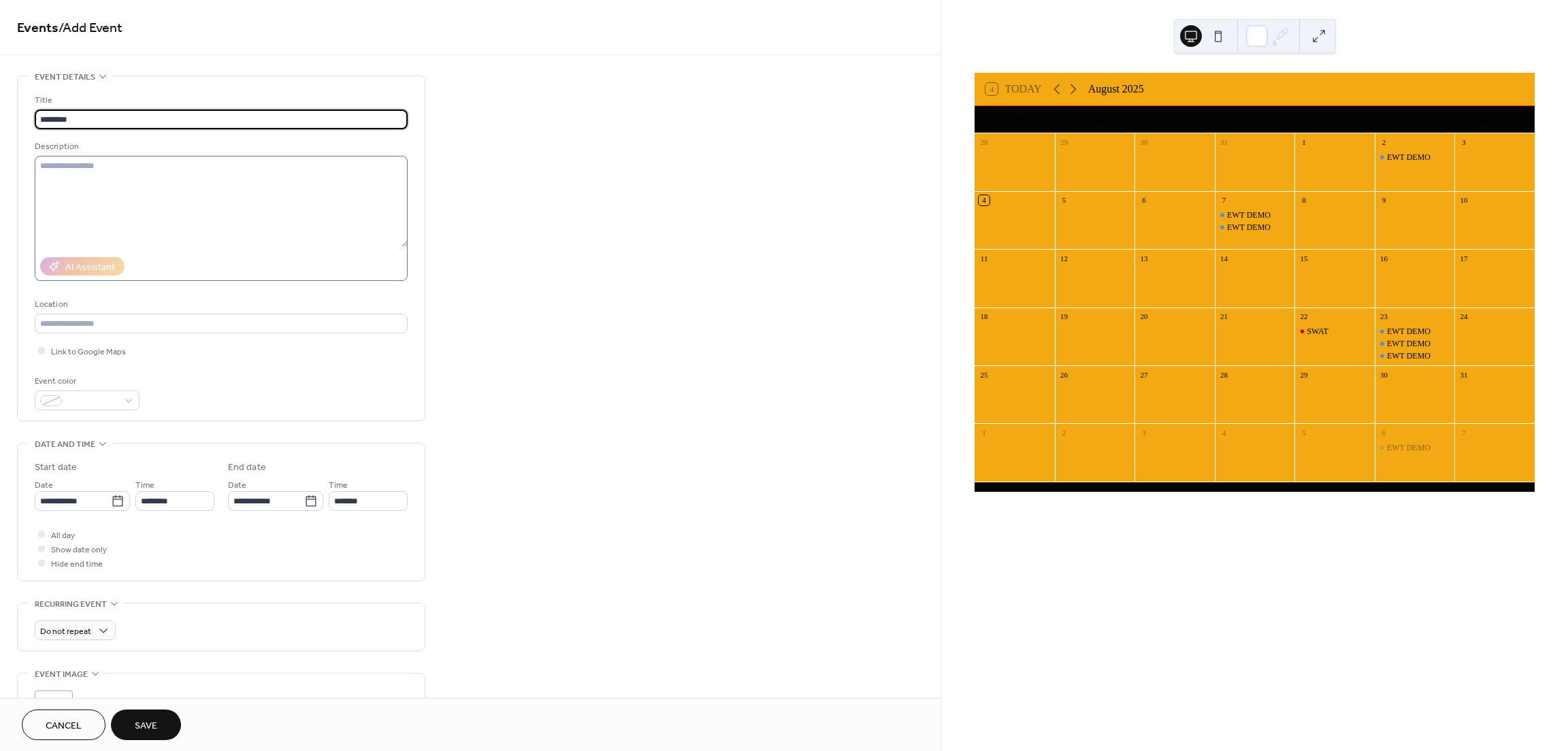 type on "********" 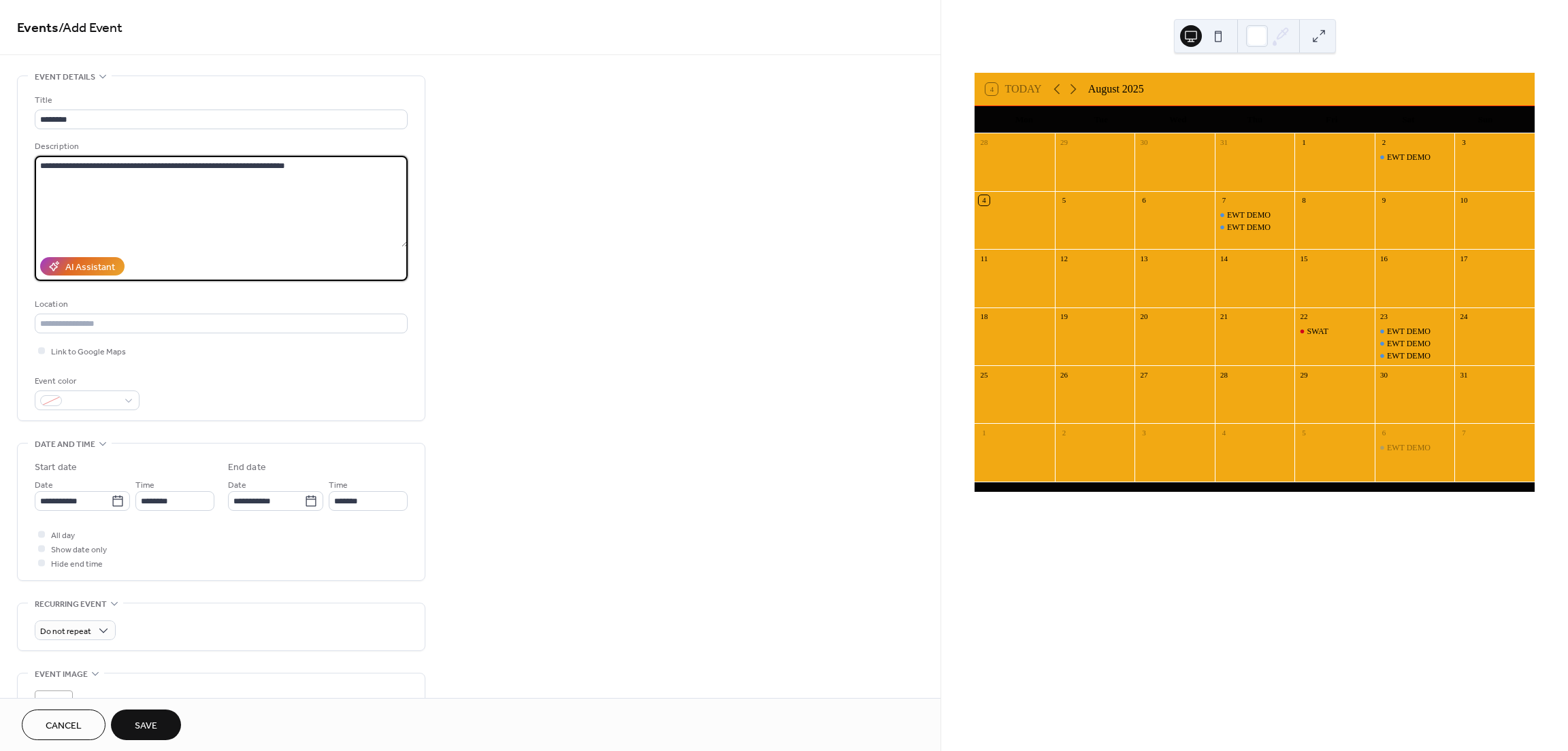 type on "**********" 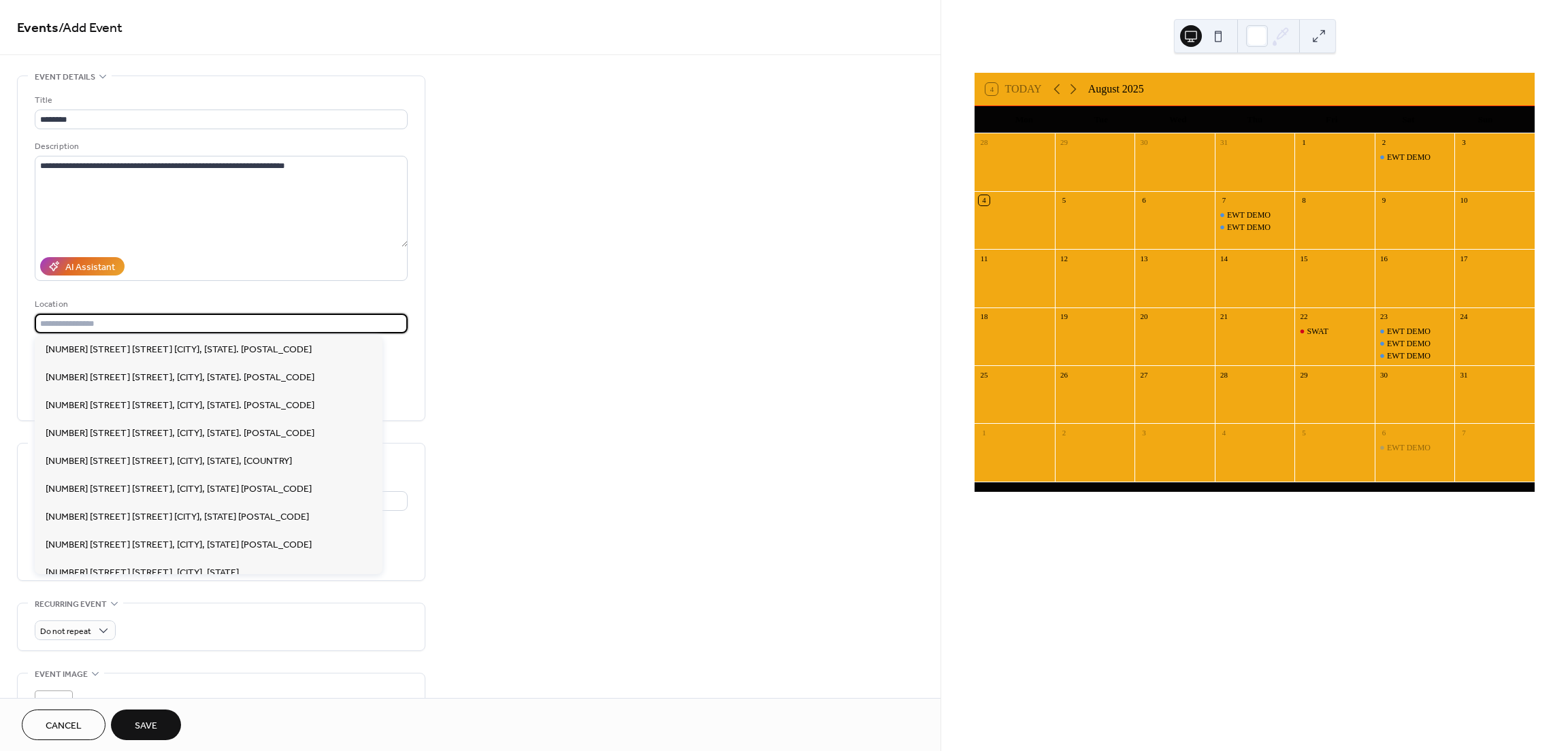 click on "**********" at bounding box center [470, 490] 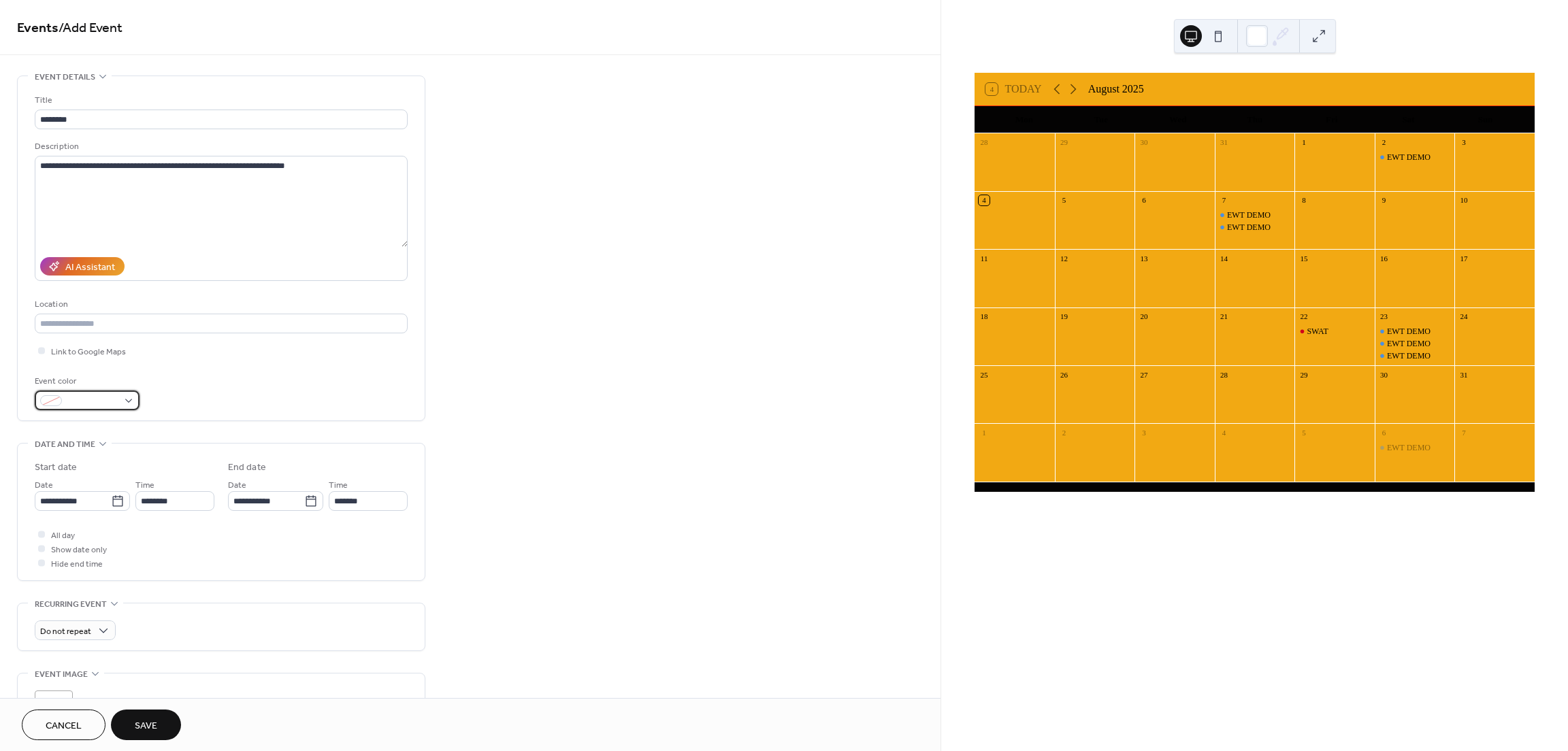 click at bounding box center (87, 400) 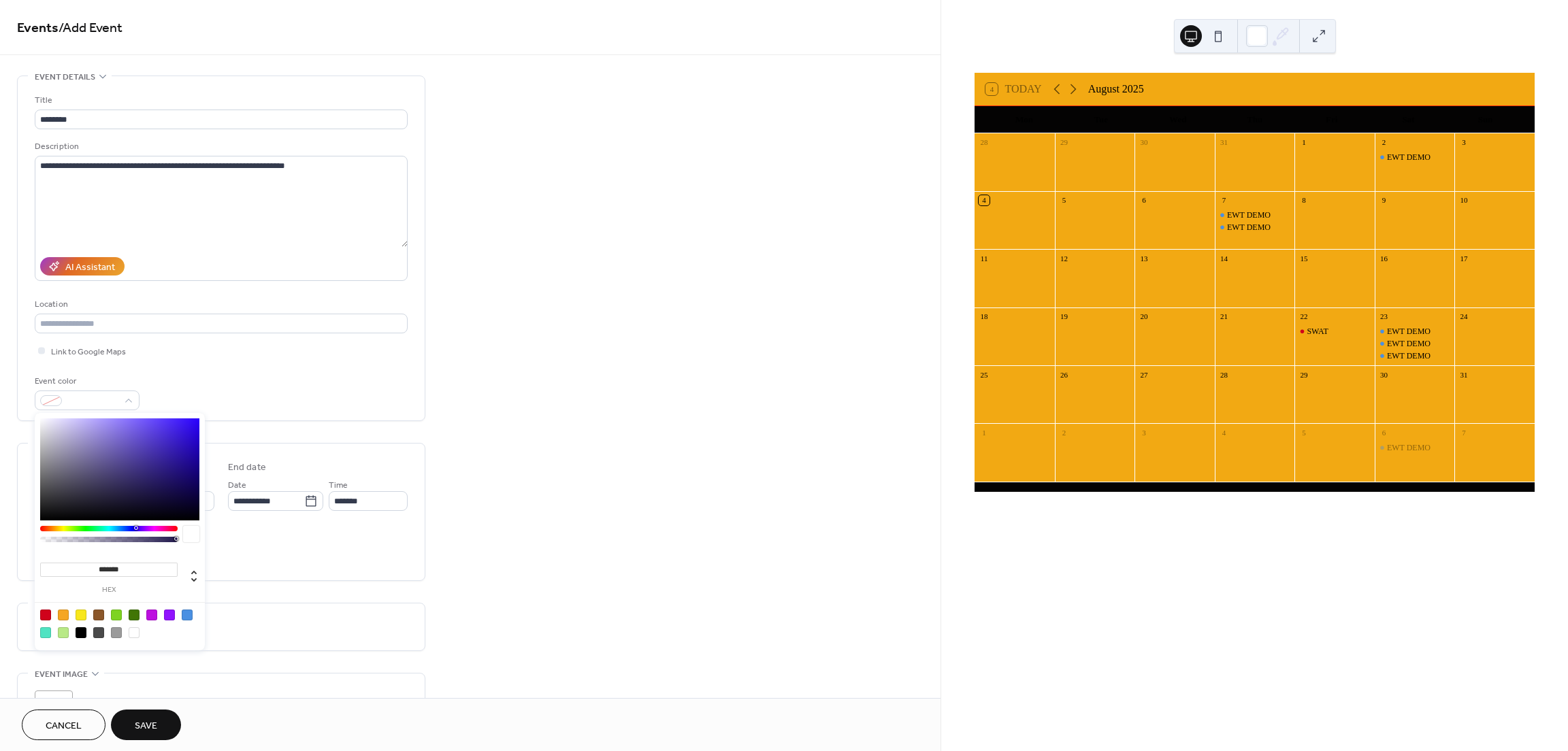 click at bounding box center [187, 615] 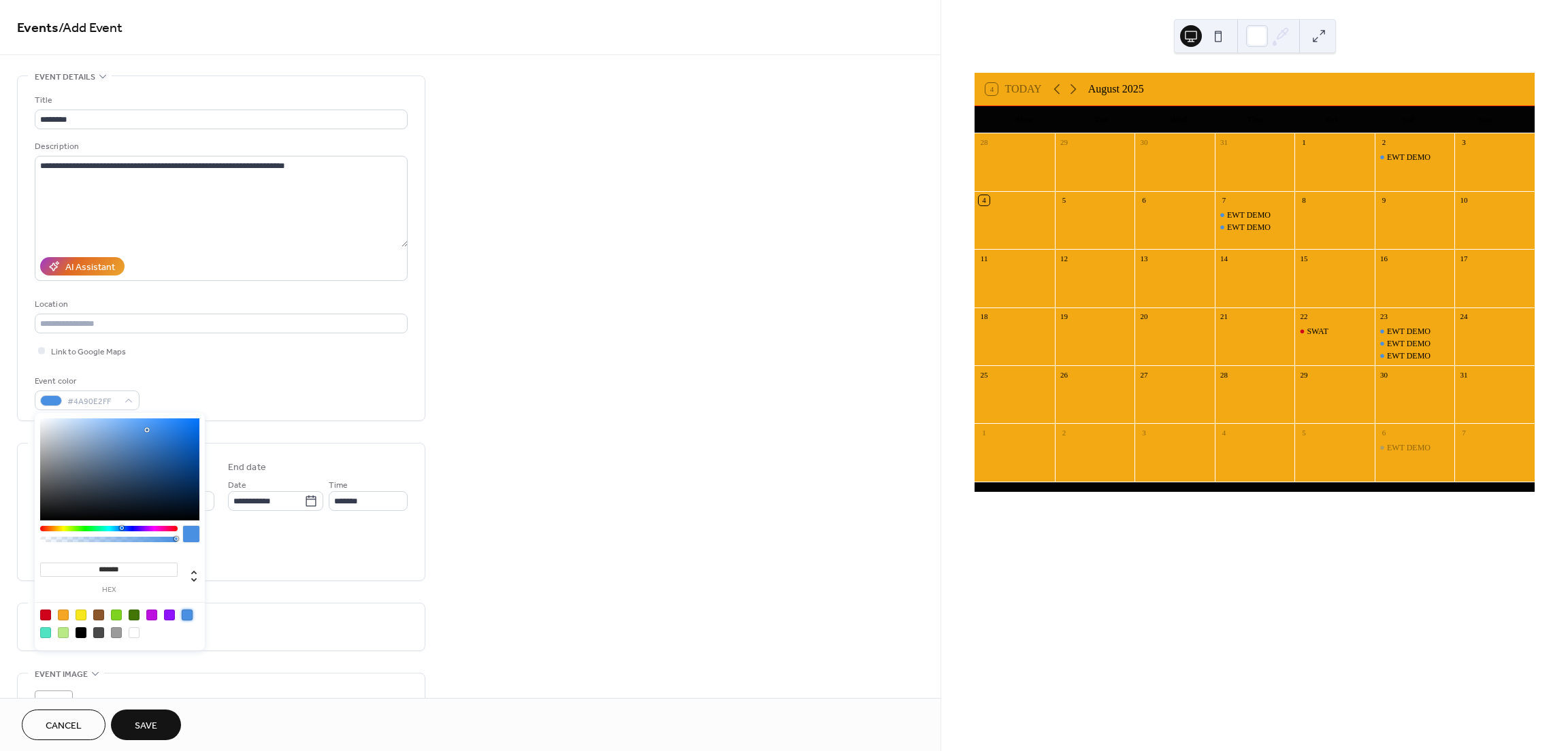 click at bounding box center (187, 615) 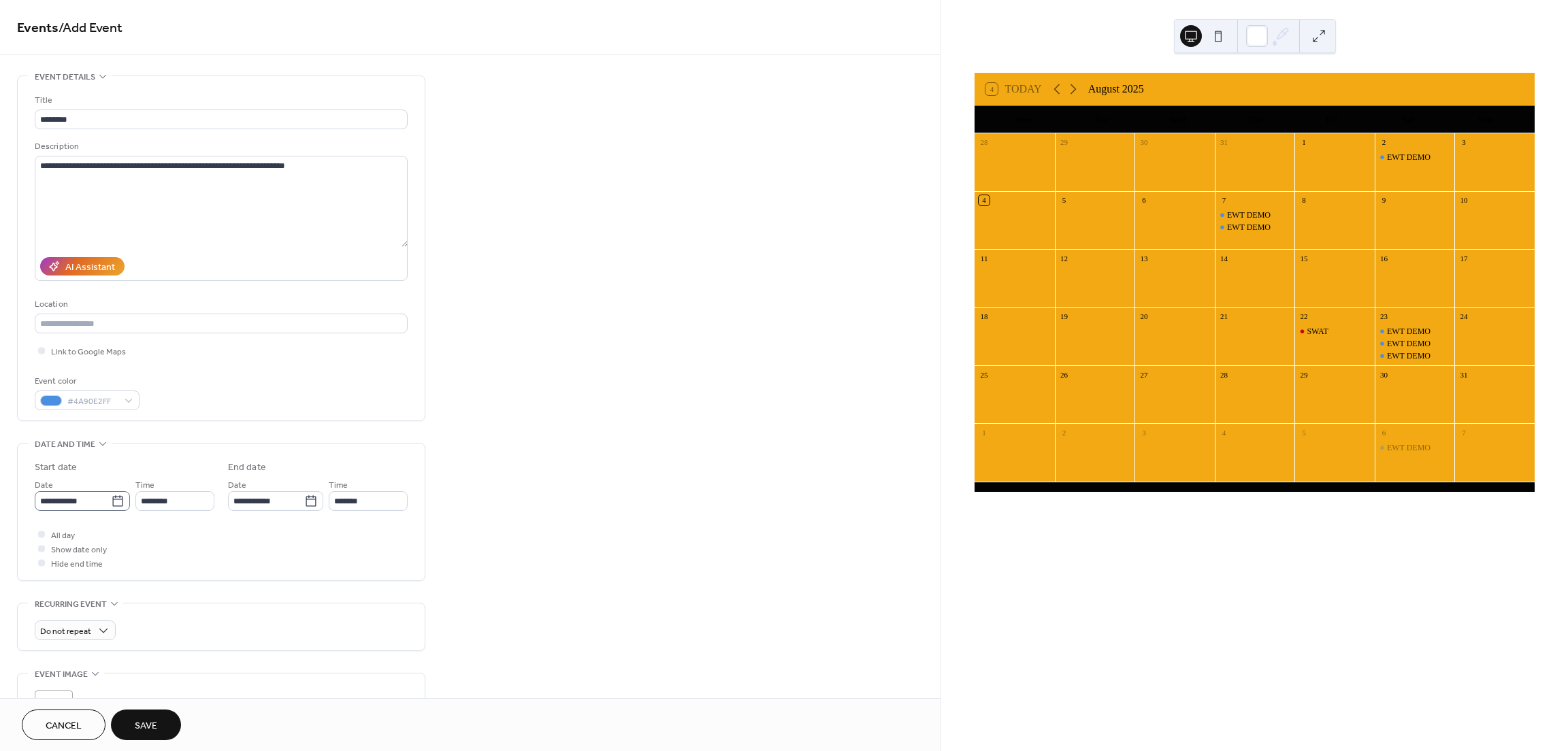 click 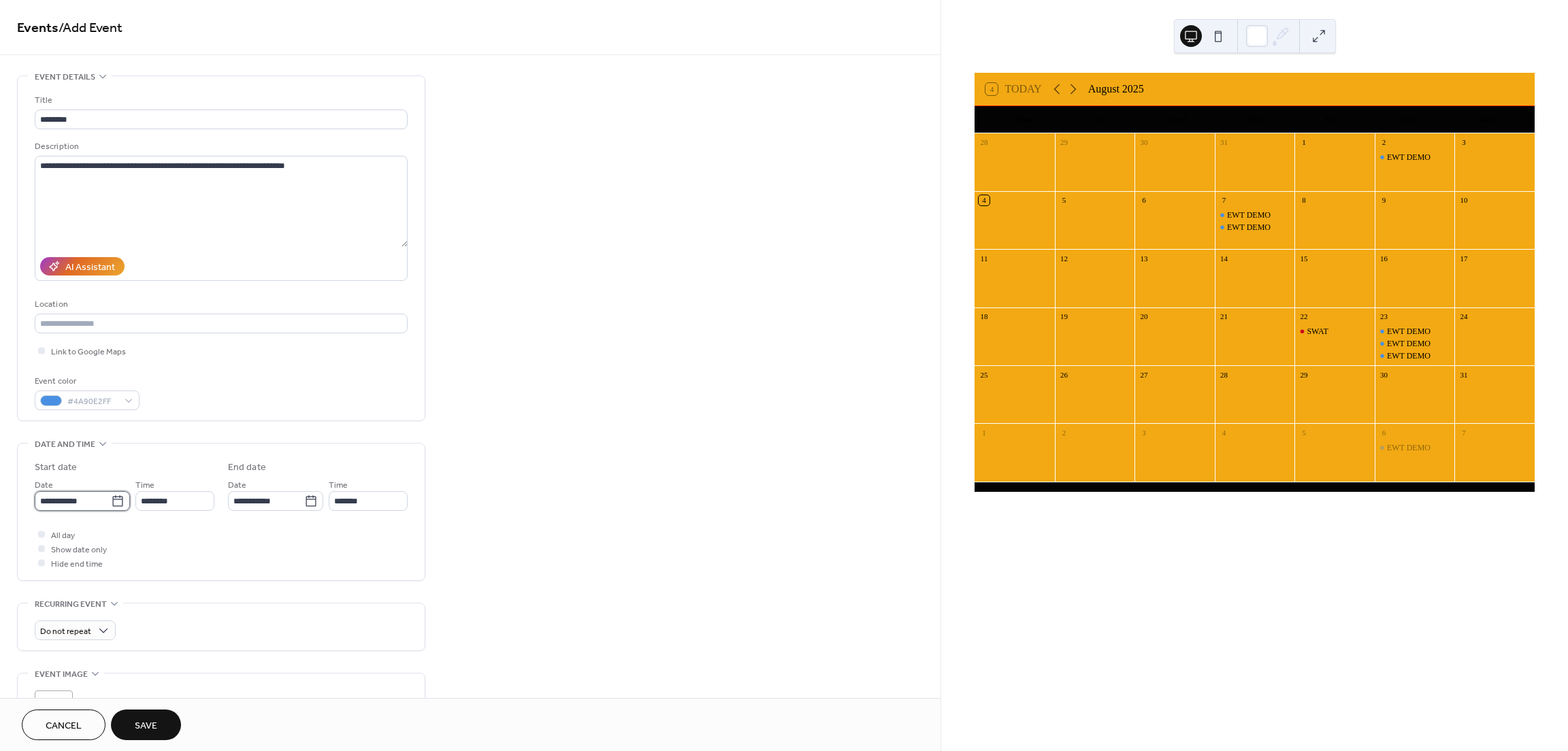 click on "**********" at bounding box center (73, 501) 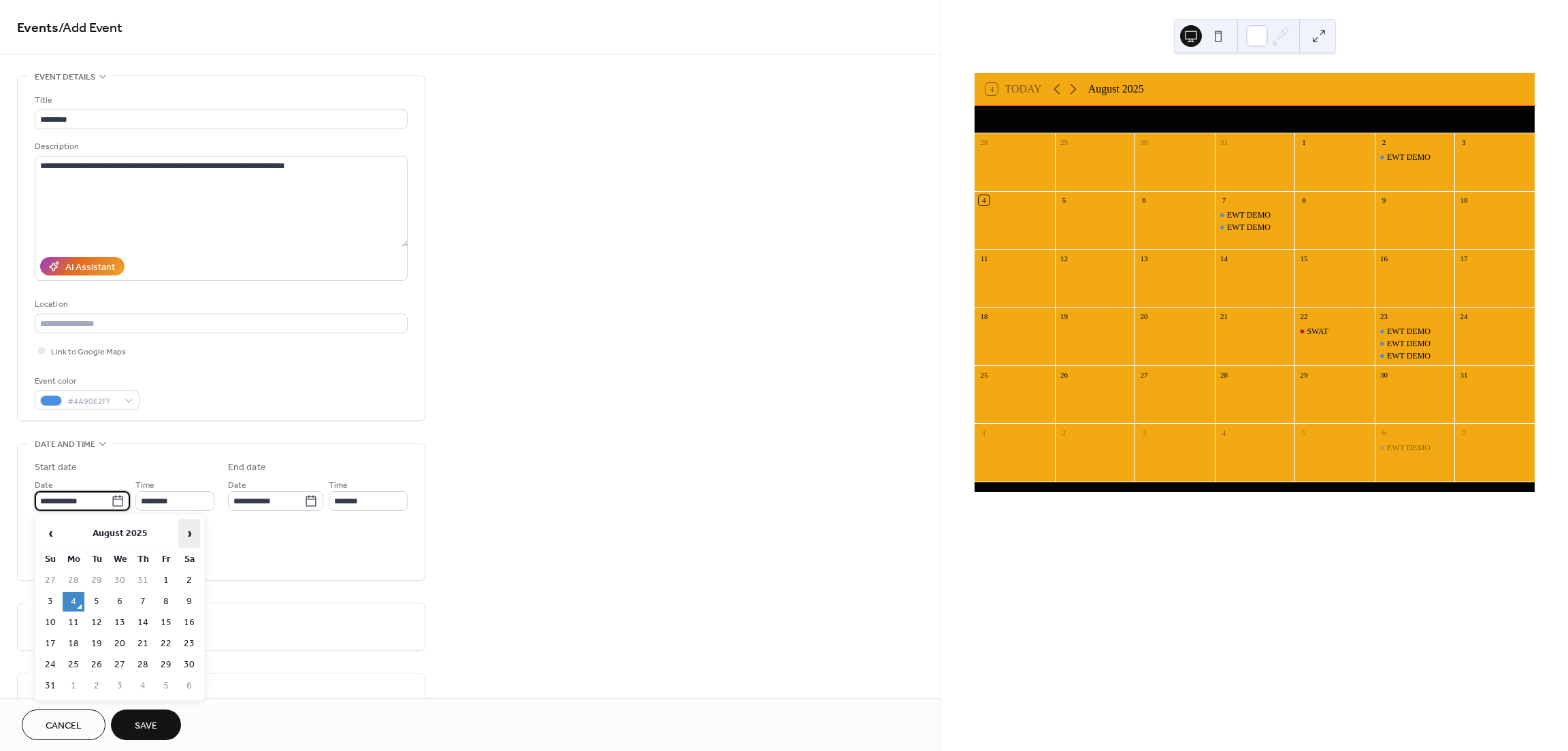 click on "›" at bounding box center (189, 533) 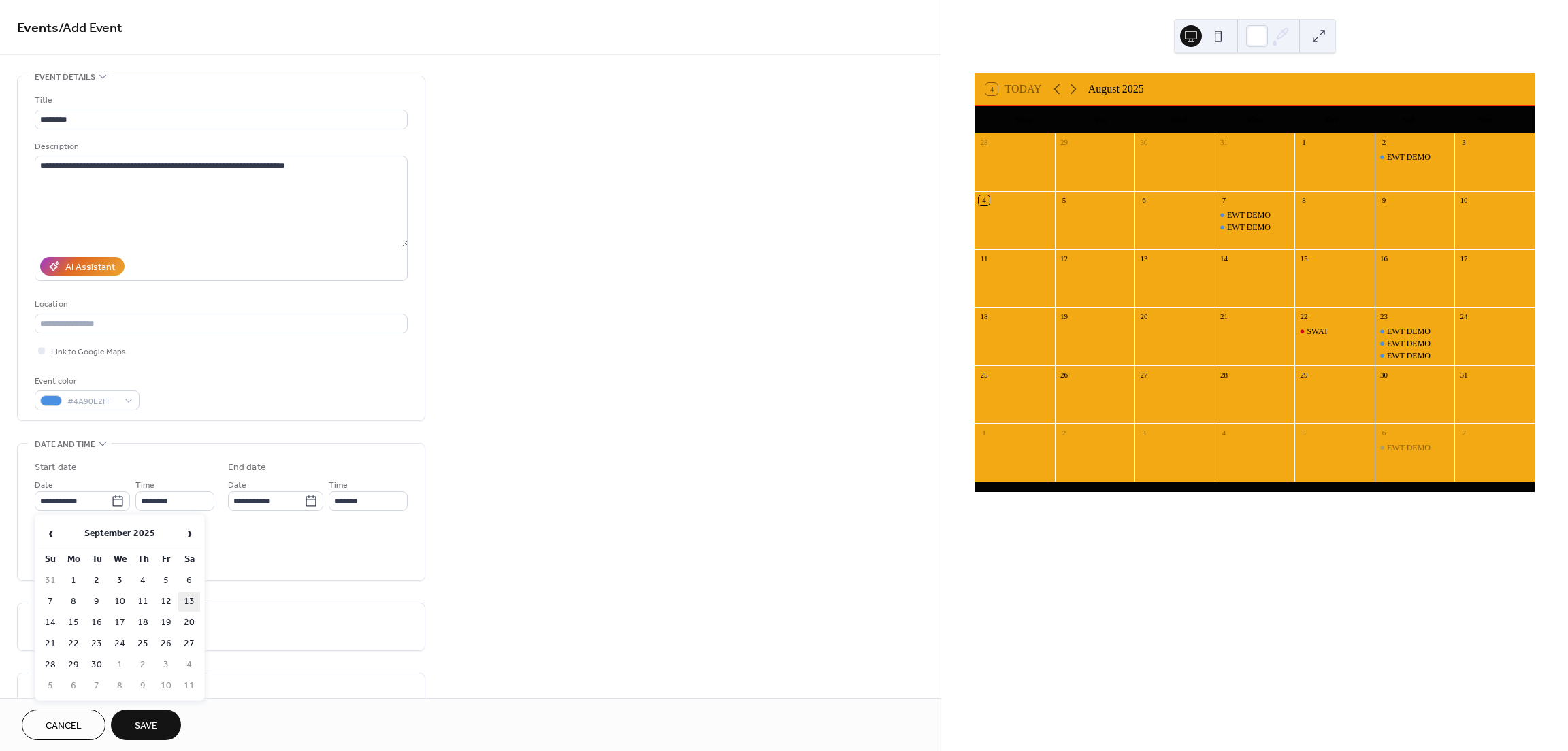 click on "13" at bounding box center [189, 601] 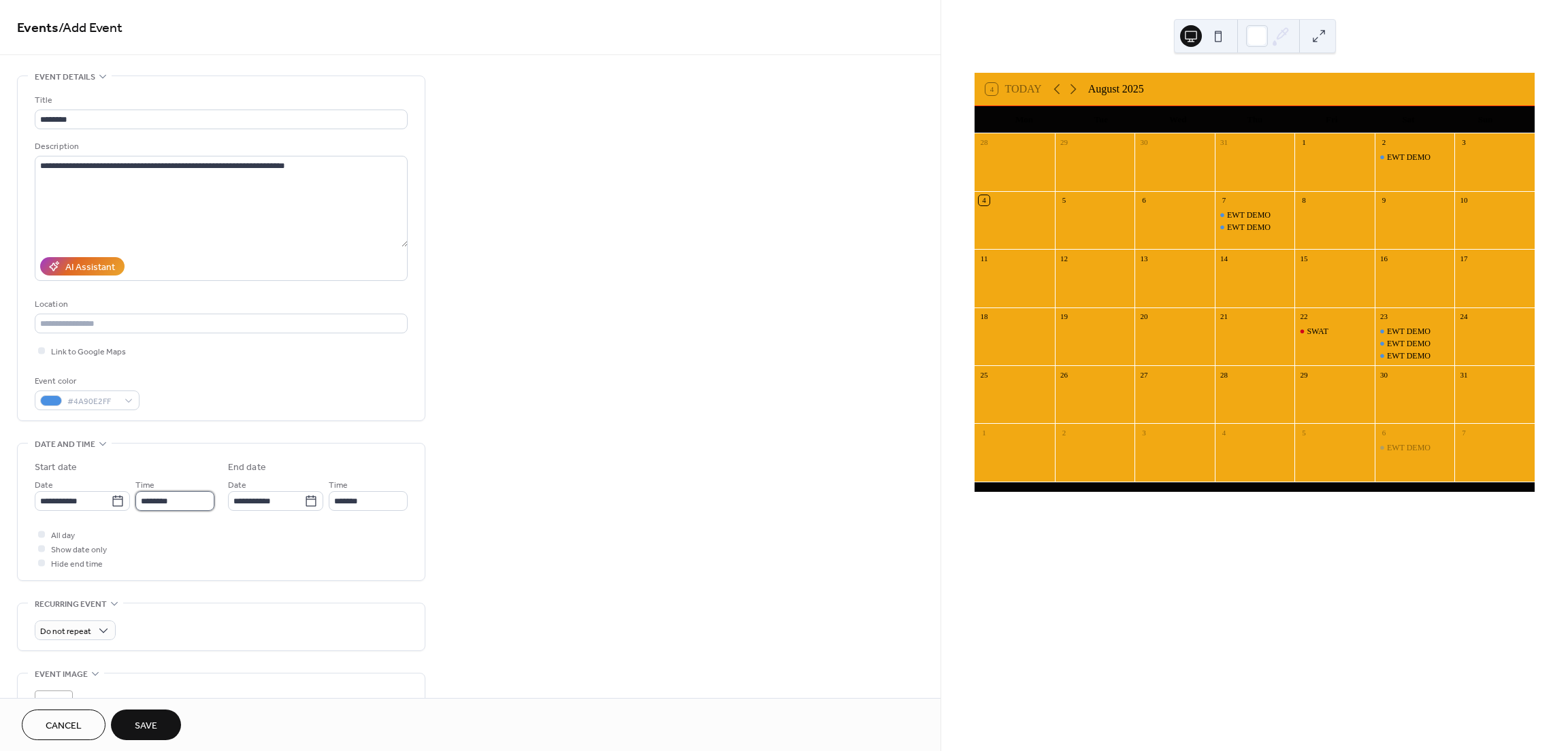 click on "********" at bounding box center [175, 501] 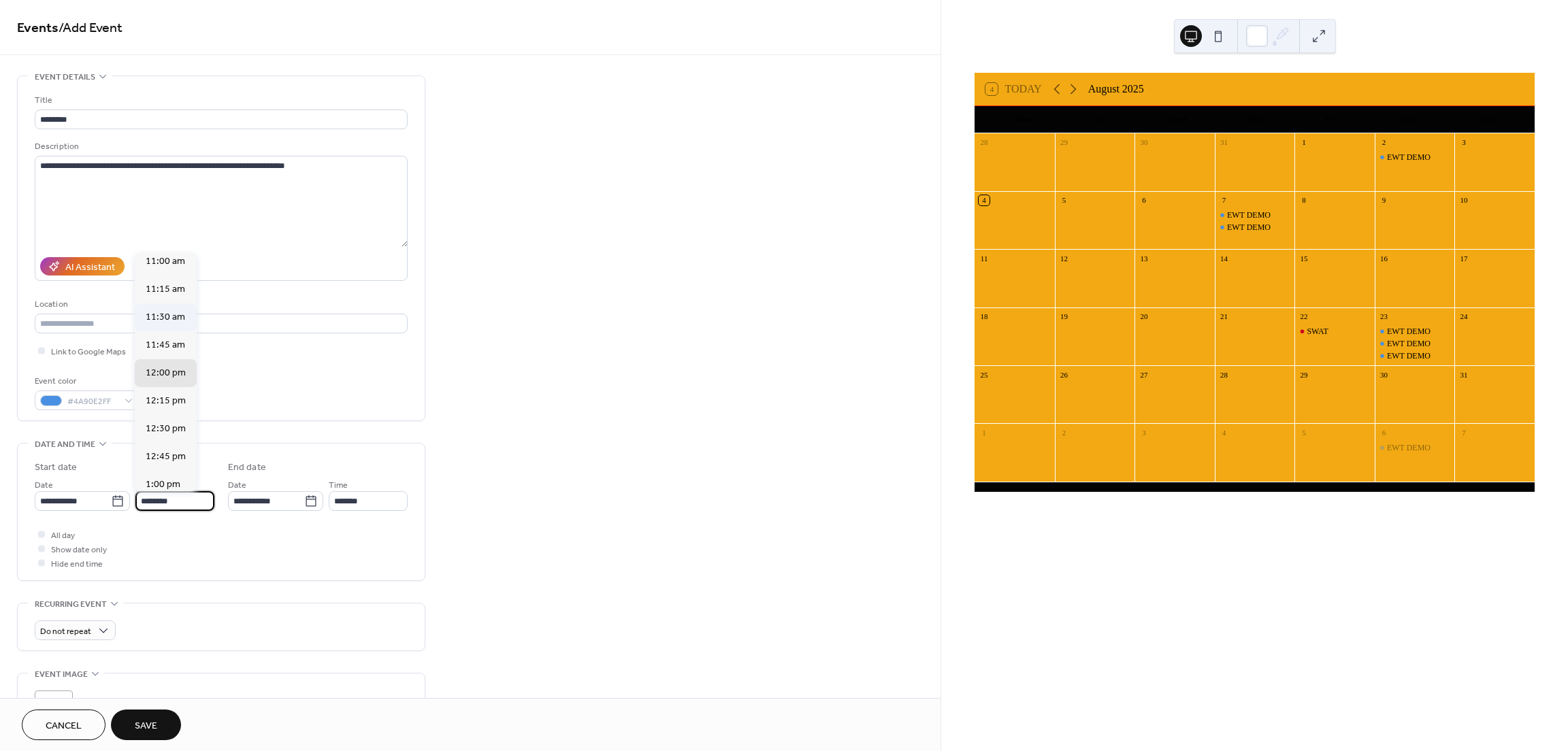 scroll, scrollTop: 1203, scrollLeft: 0, axis: vertical 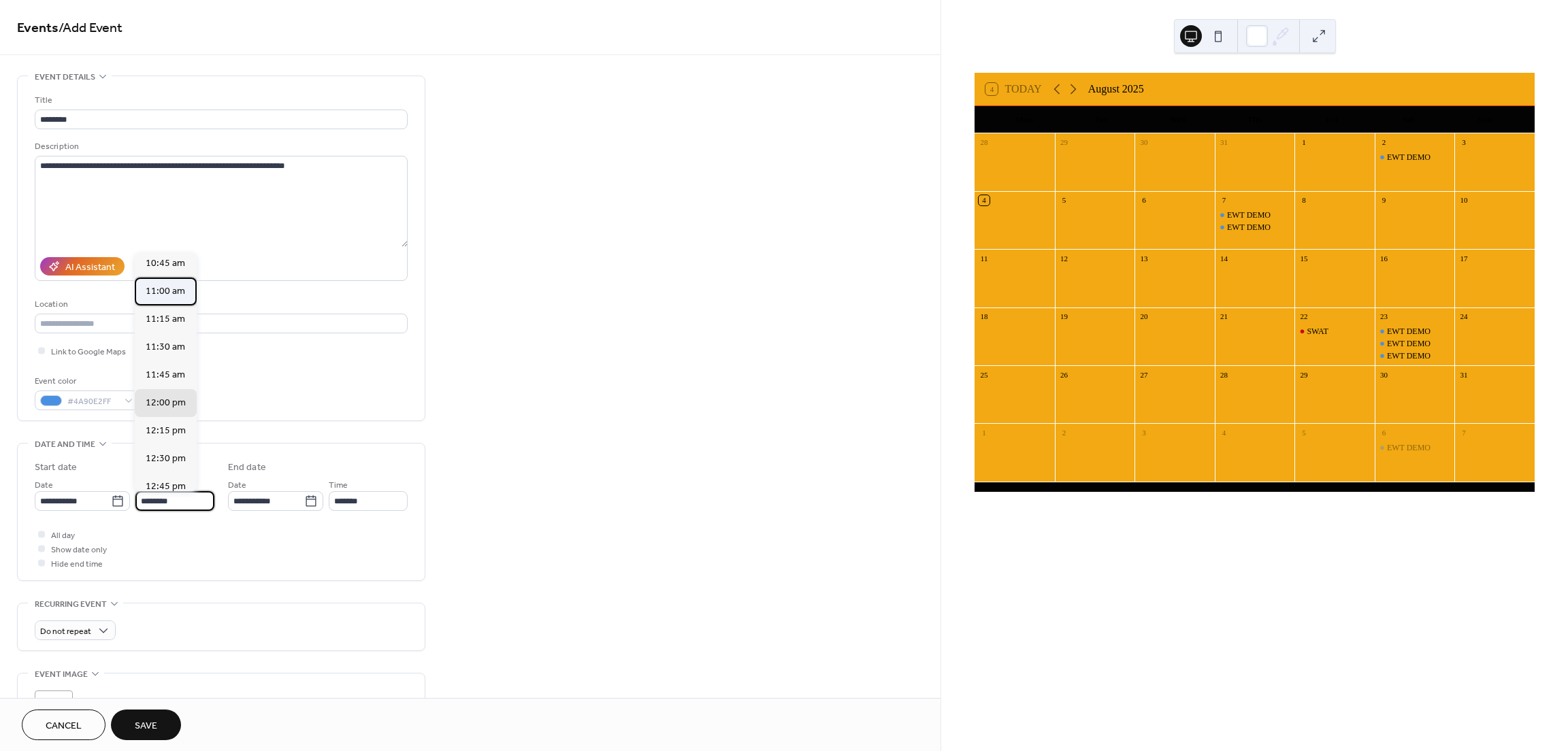 click on "11:00 am" at bounding box center (165, 291) 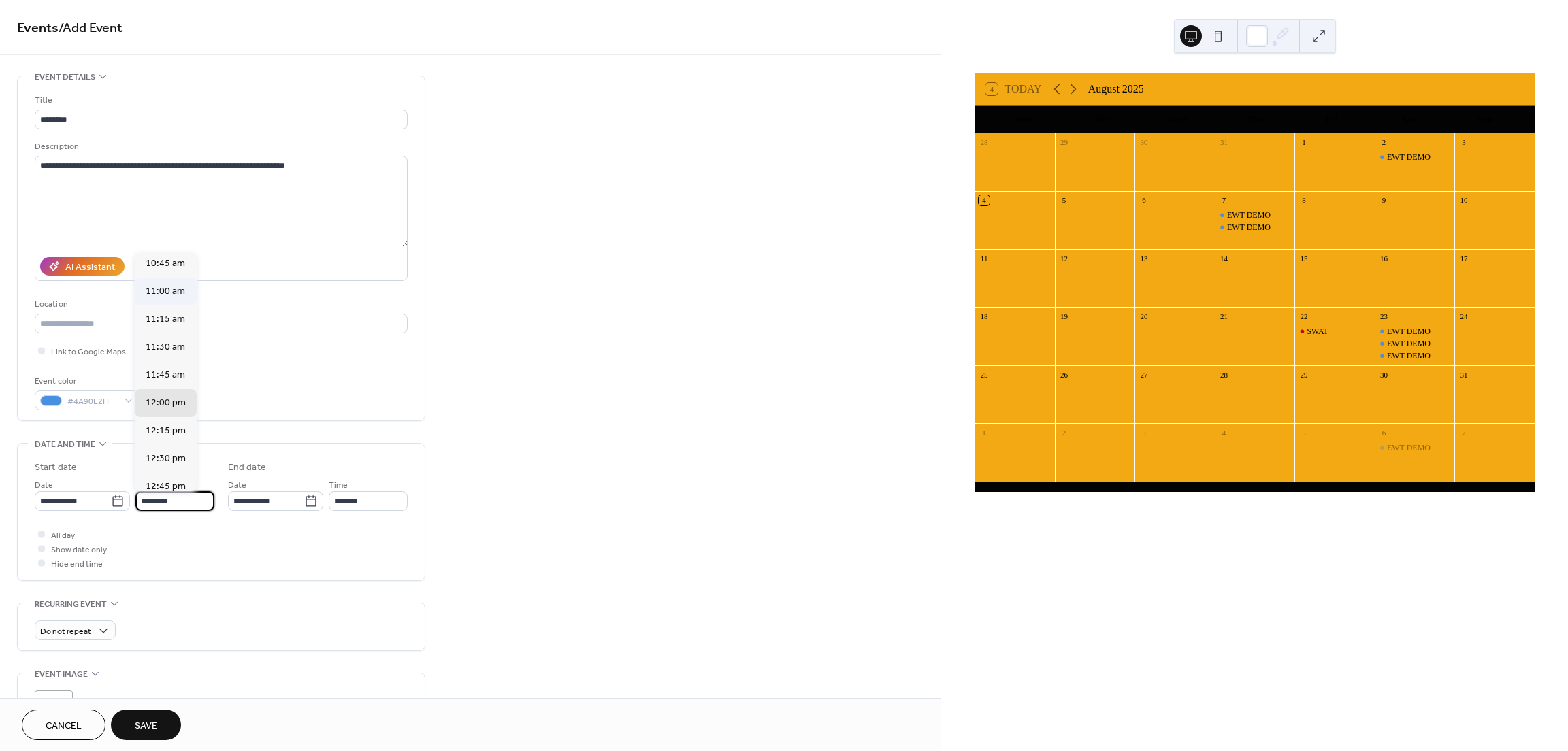 type on "********" 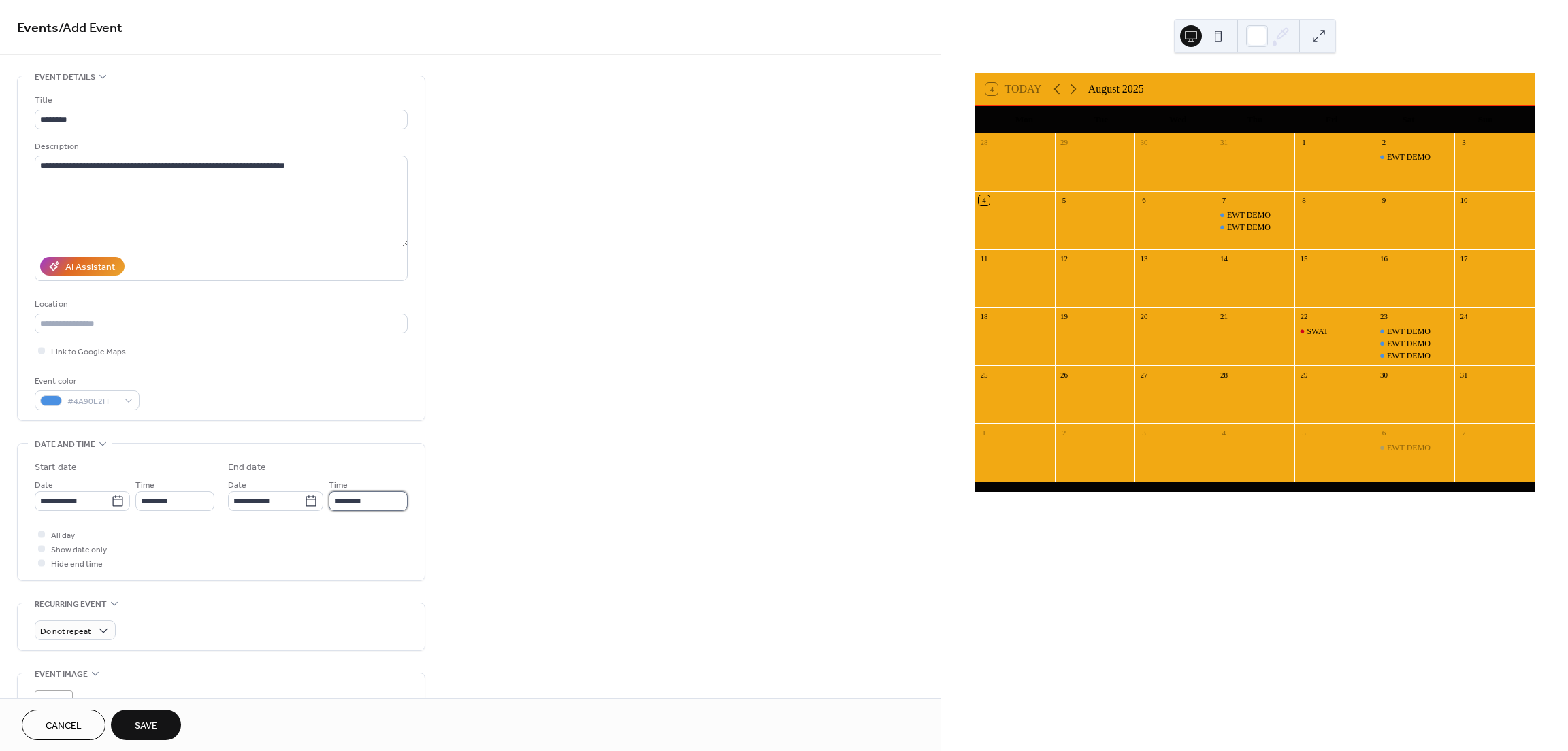 click on "********" at bounding box center (368, 501) 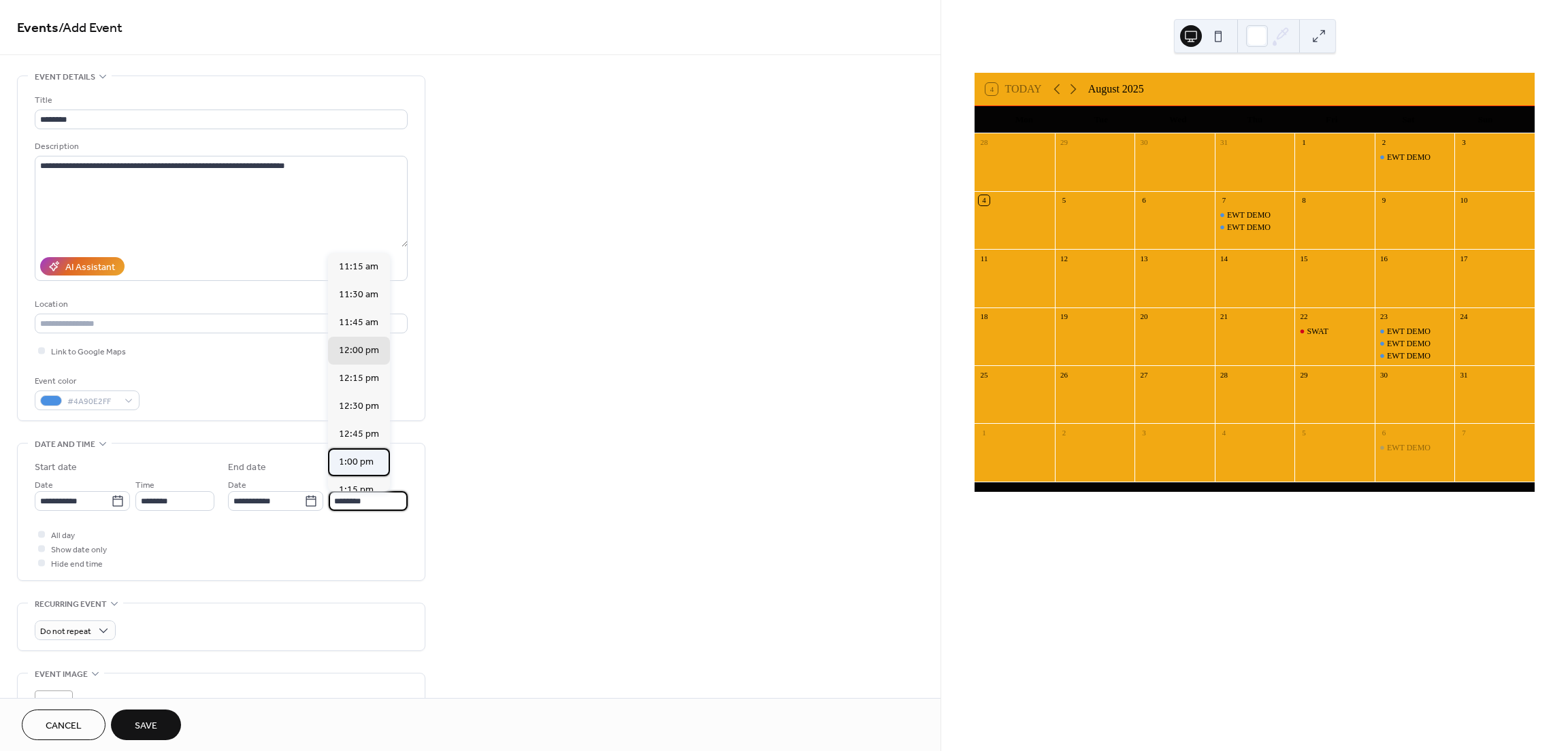 click on "1:00 pm" at bounding box center [356, 462] 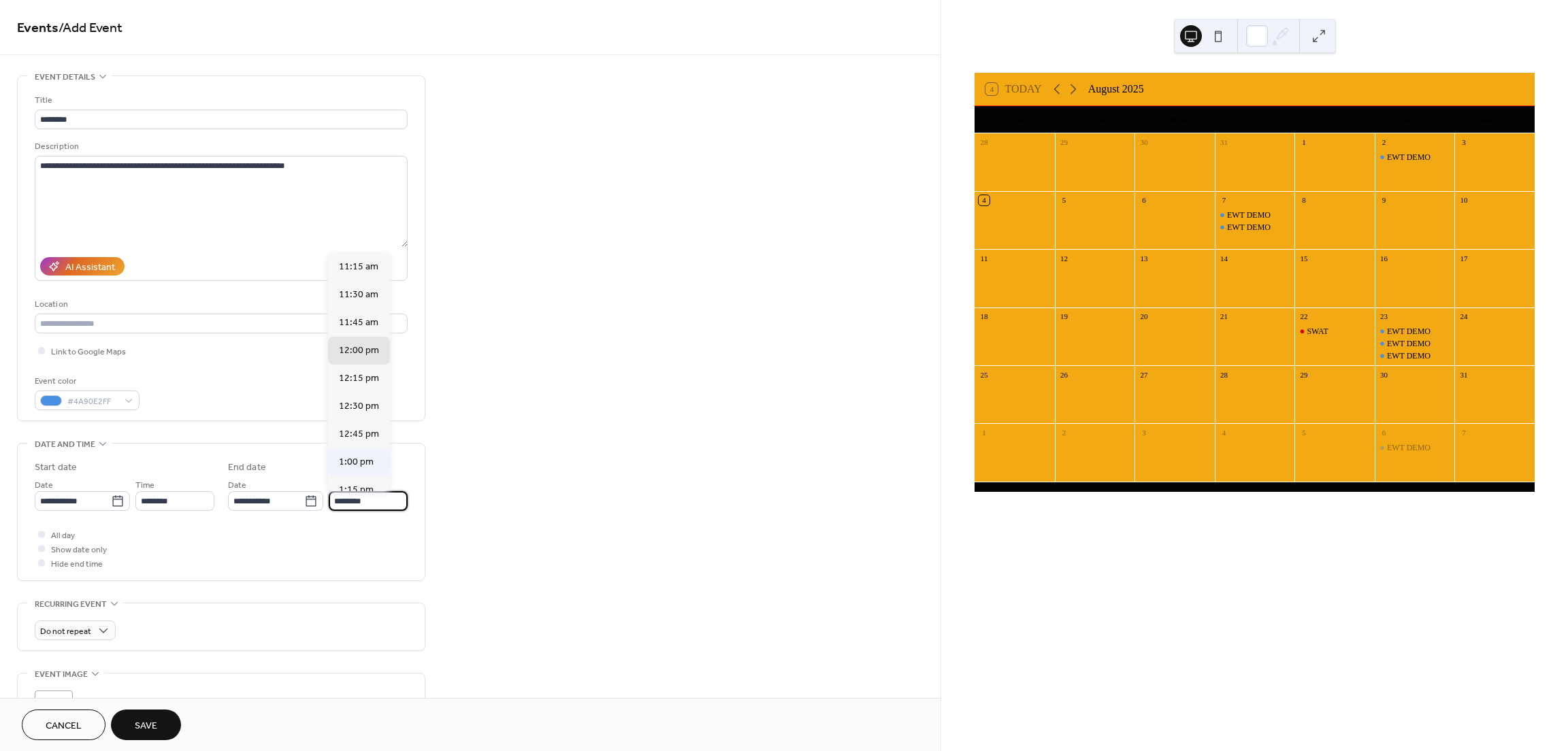 type on "*******" 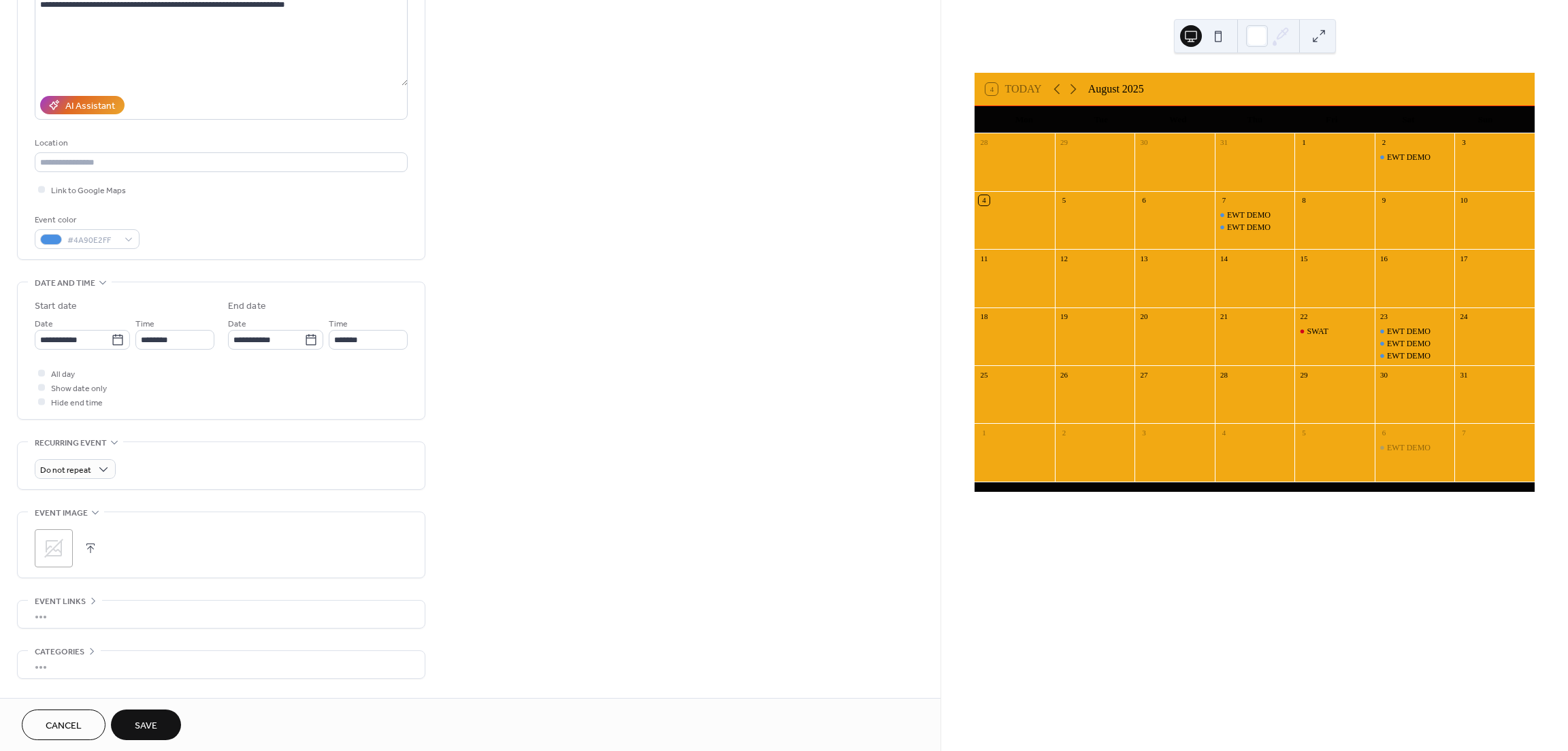 scroll, scrollTop: 204, scrollLeft: 0, axis: vertical 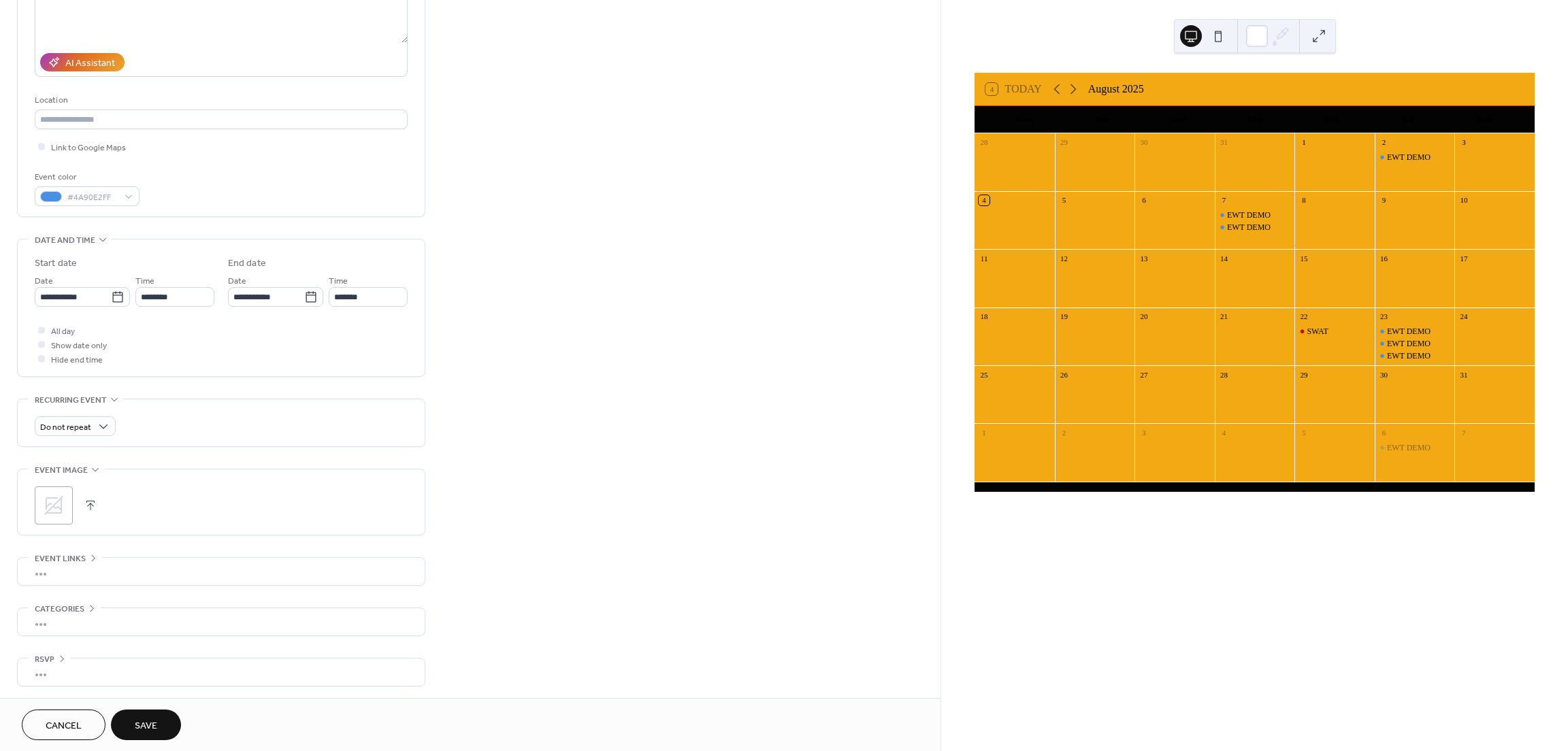 click on "Save" at bounding box center [146, 726] 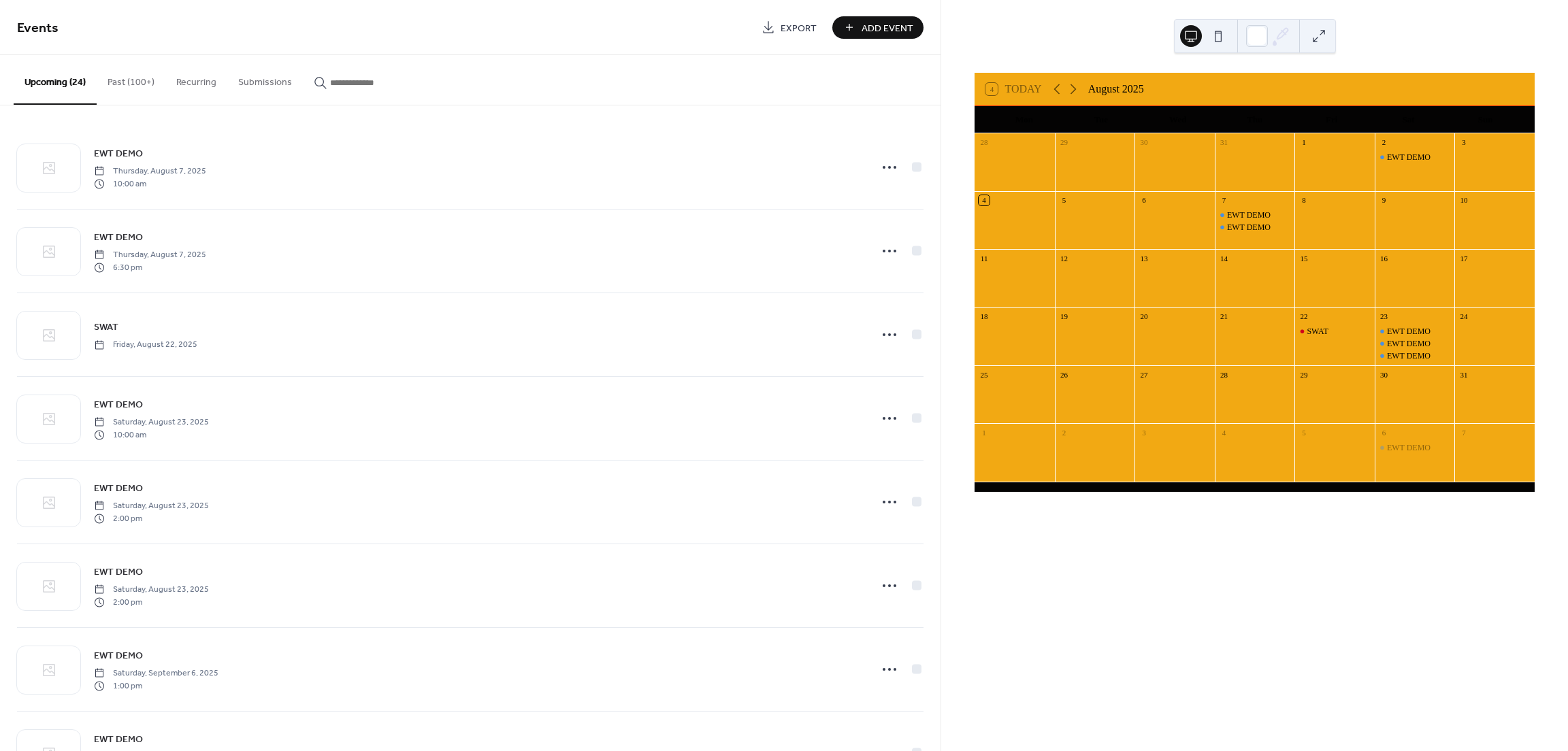 click on "Add Event" at bounding box center [887, 28] 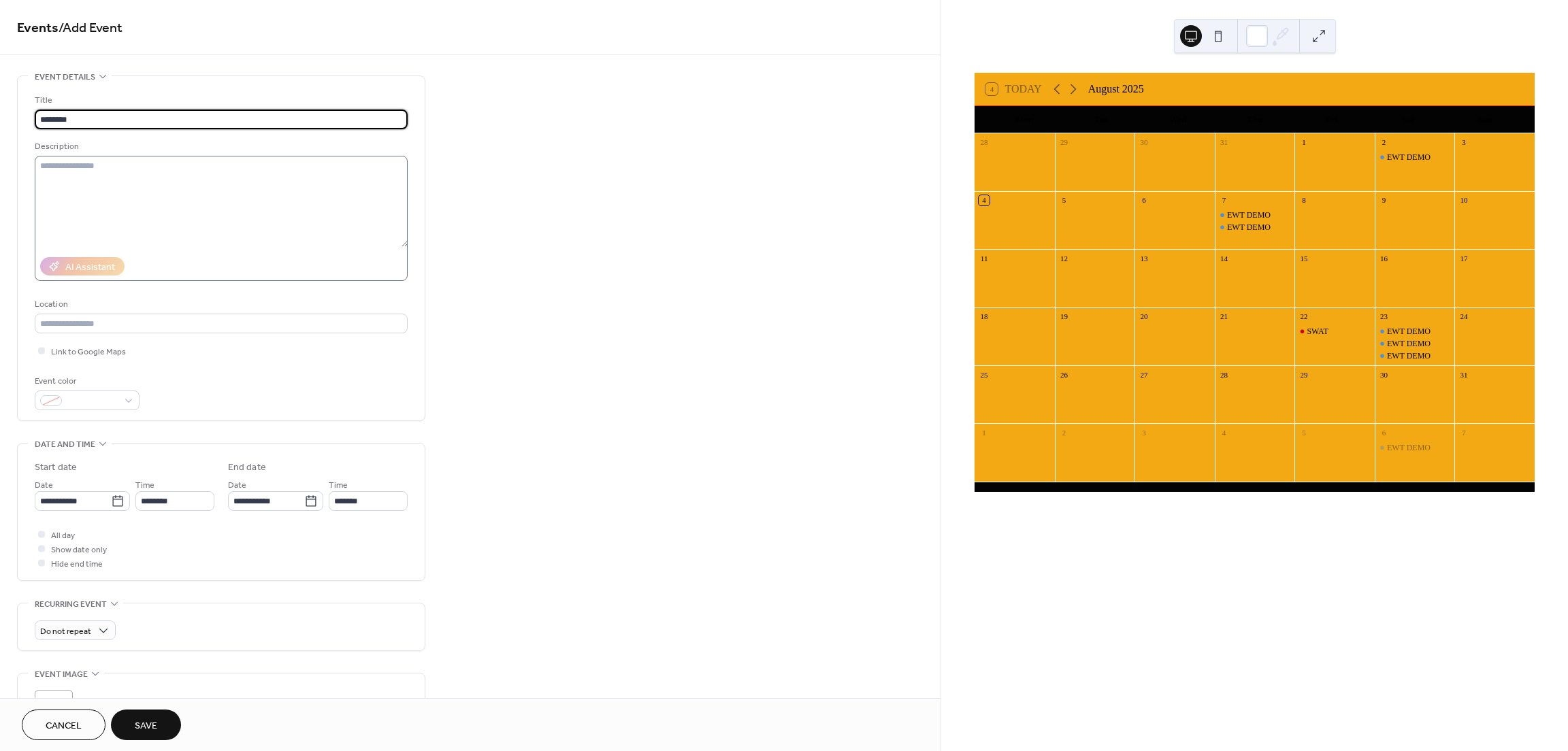 type on "********" 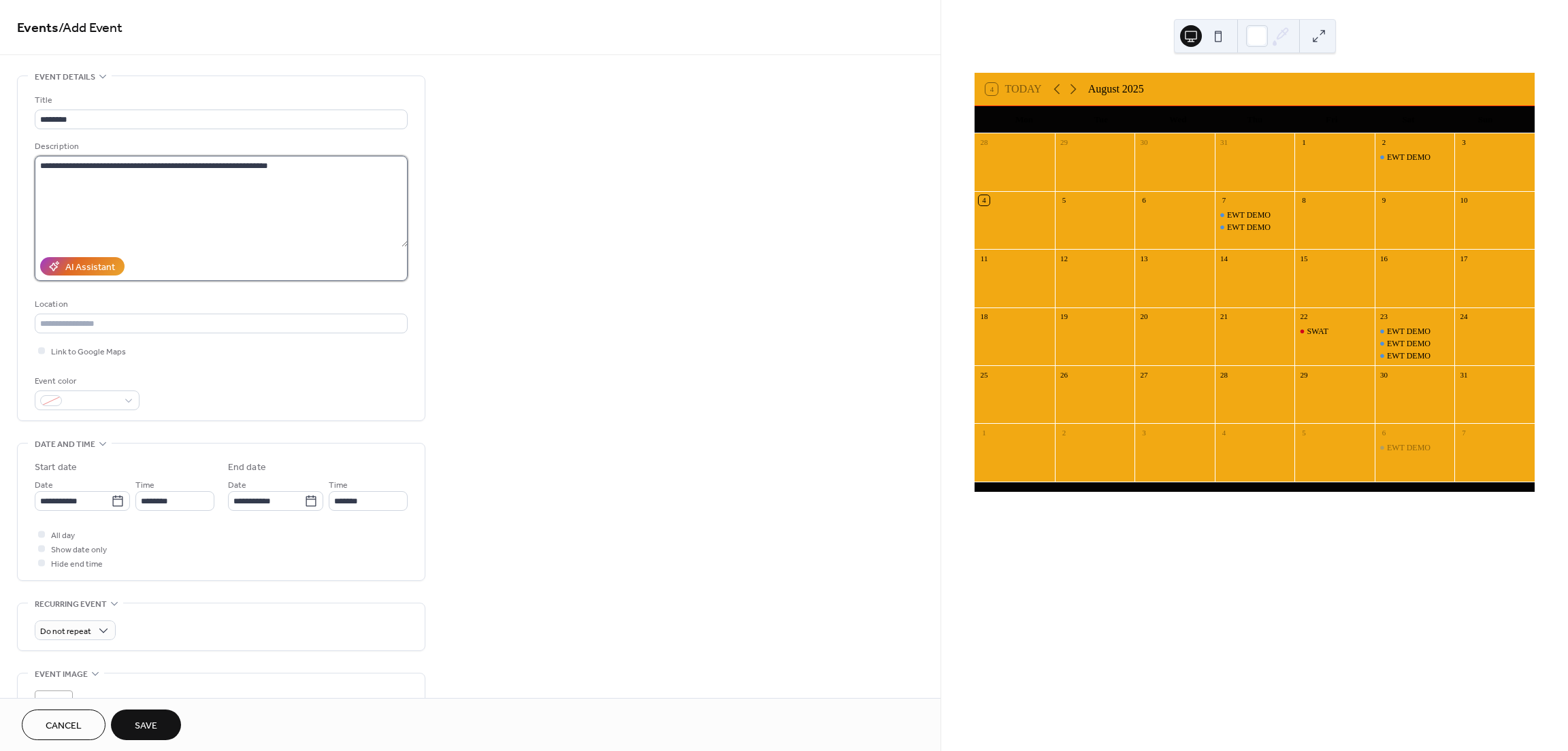 click on "**********" at bounding box center (221, 201) 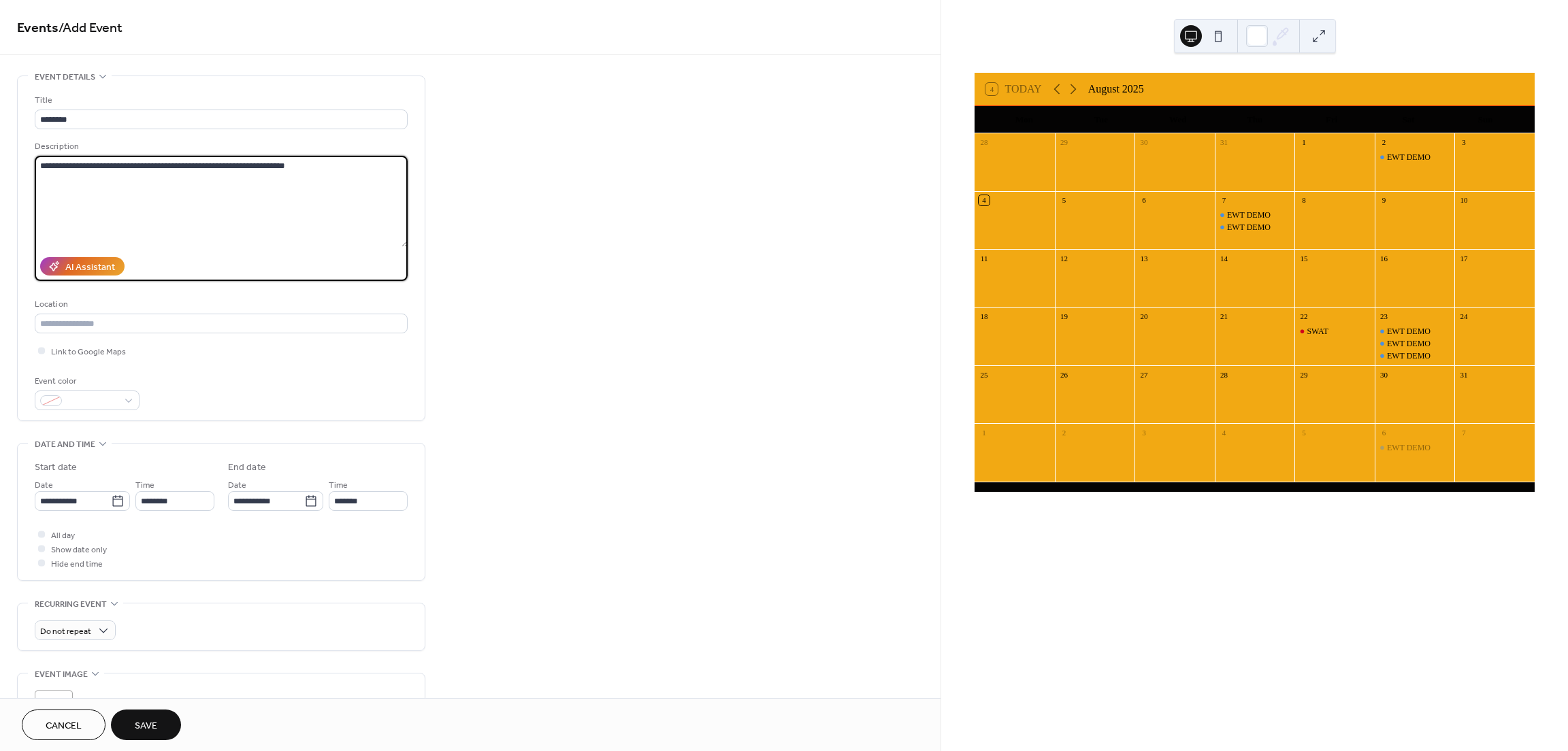 type on "**********" 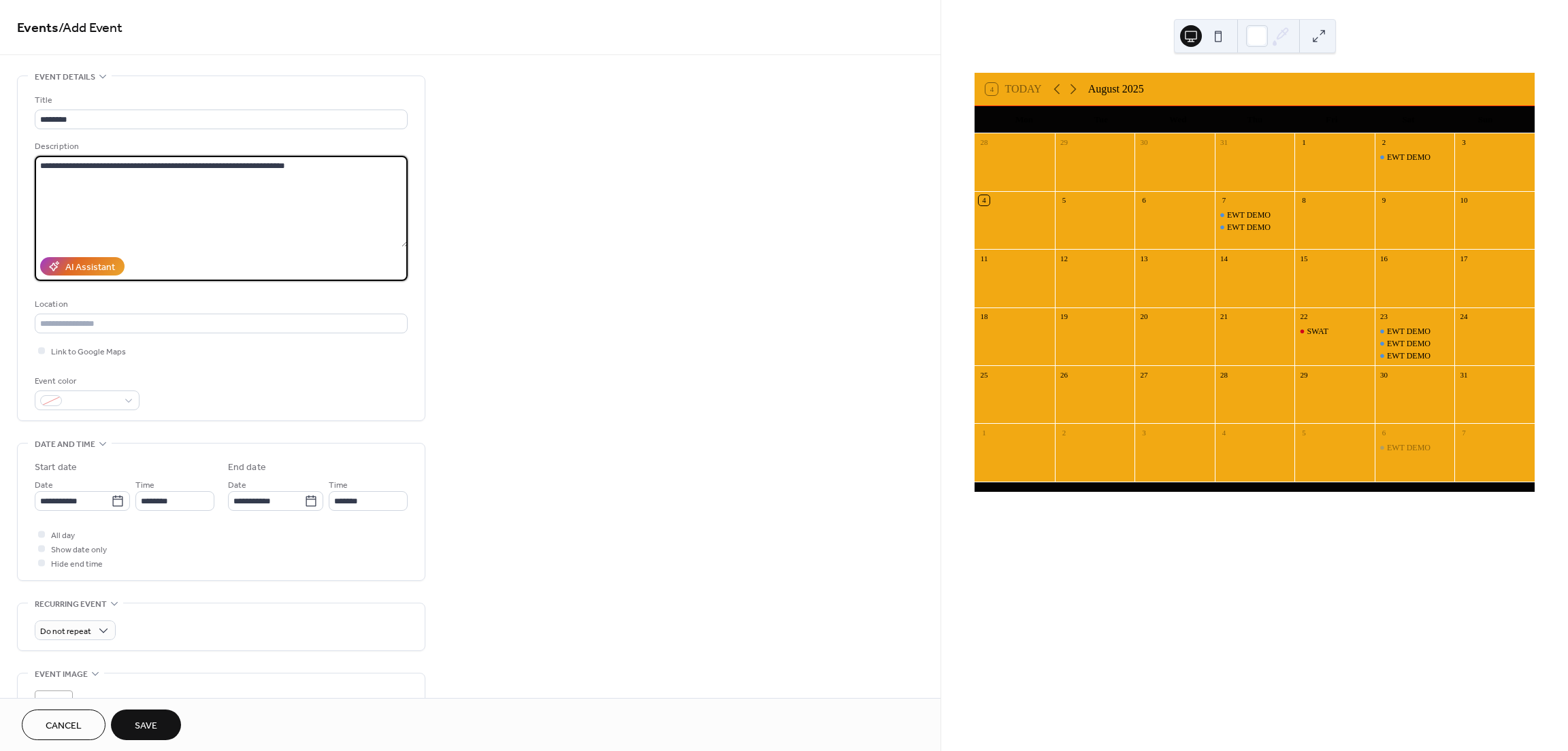 type 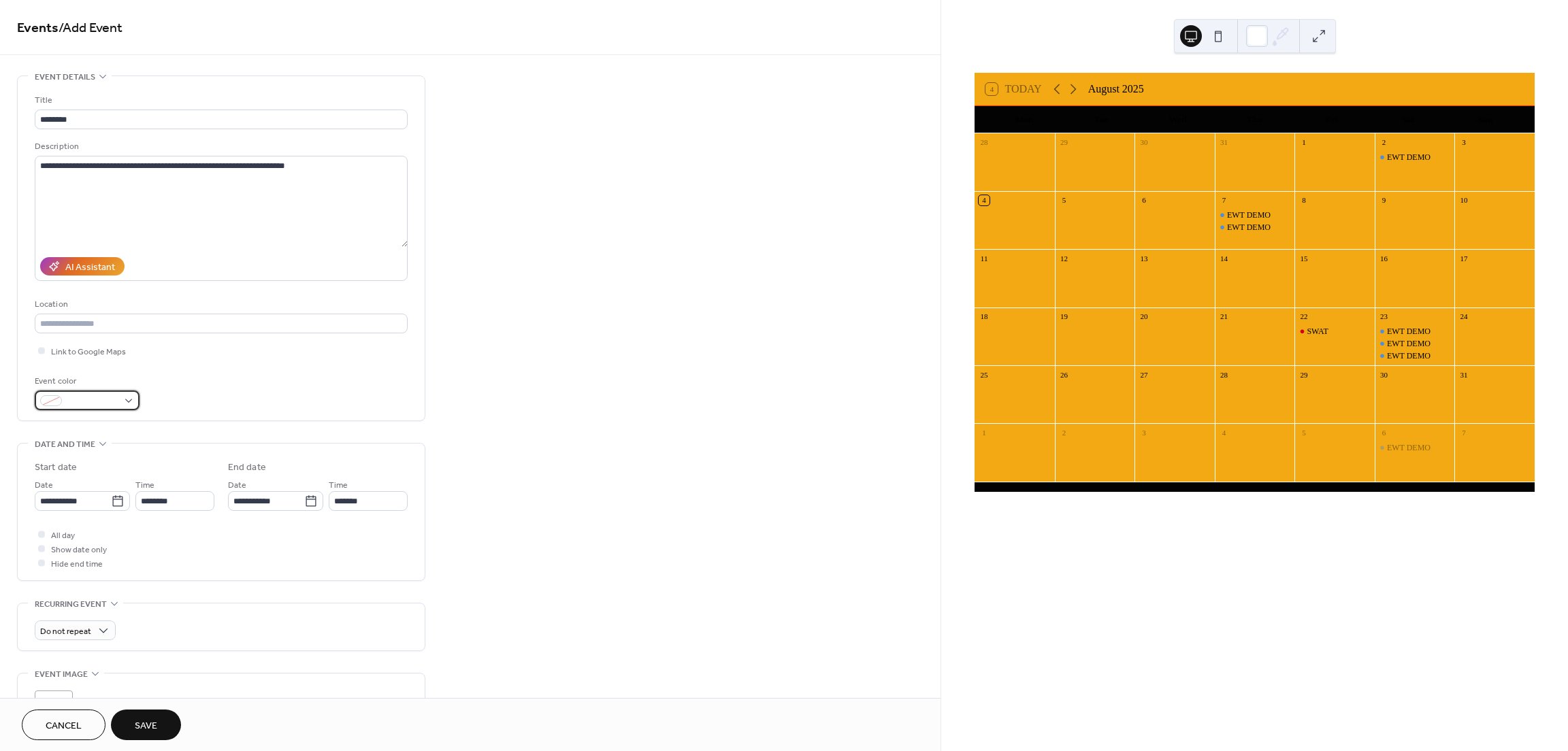 click at bounding box center (87, 400) 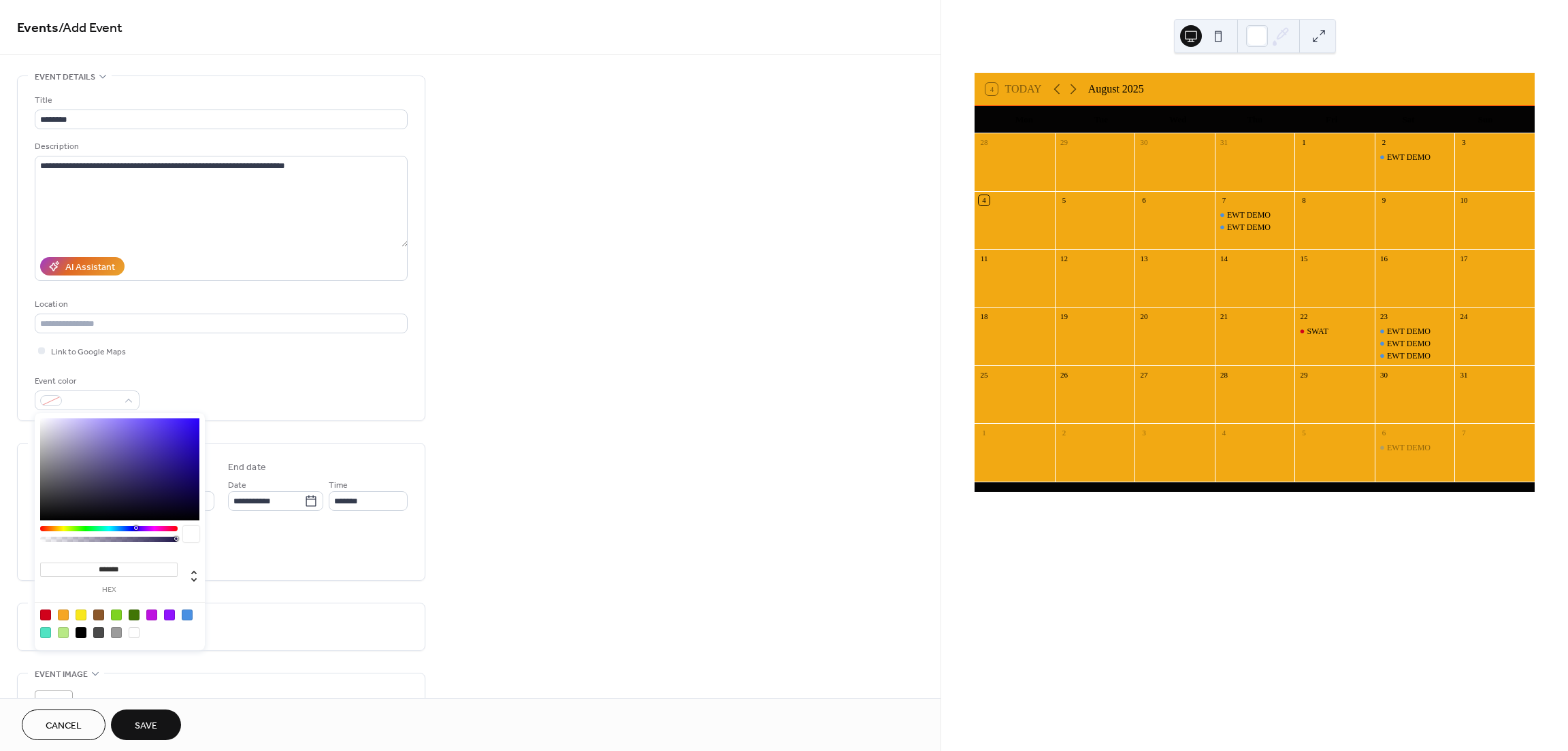 click at bounding box center (120, 623) 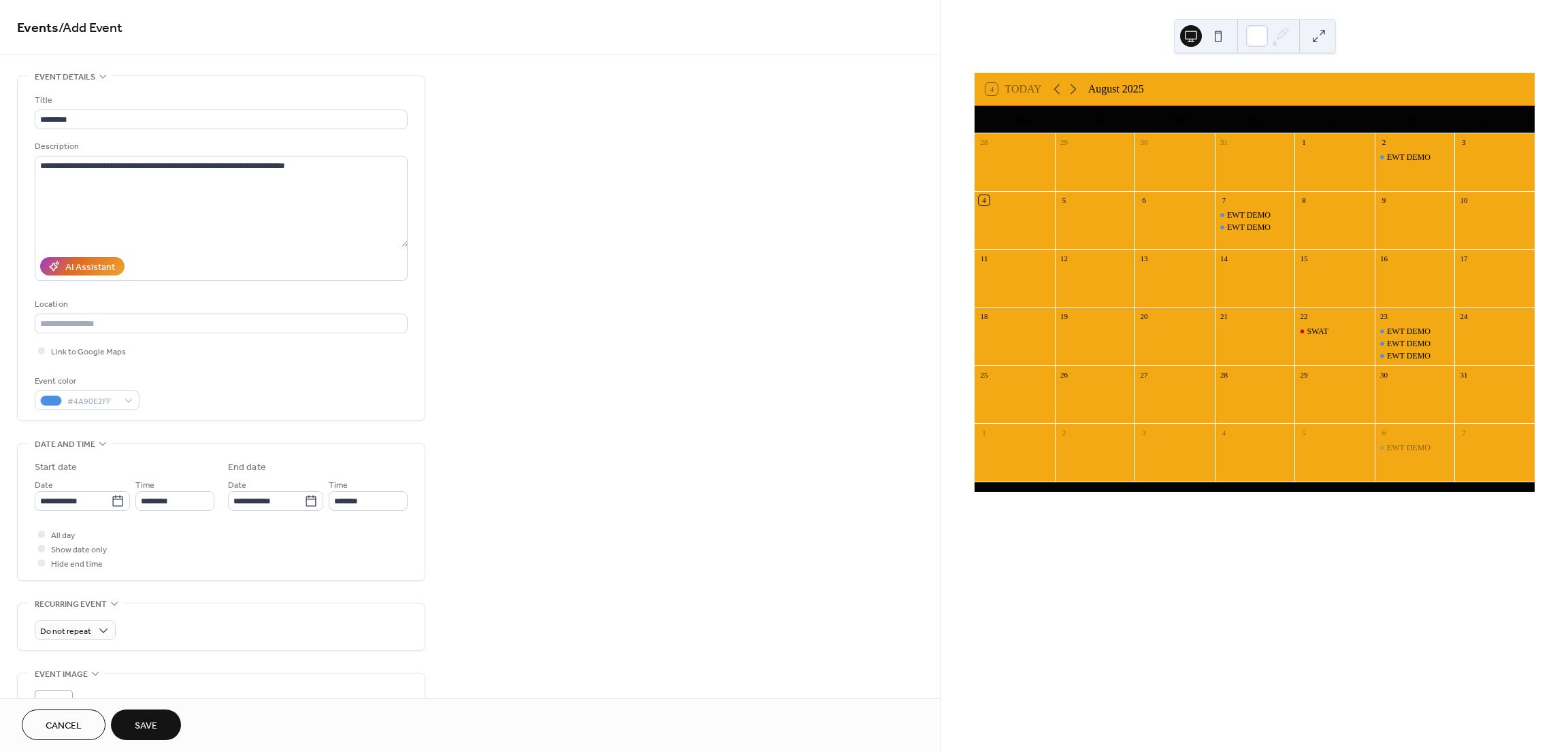 drag, startPoint x: 265, startPoint y: 556, endPoint x: 155, endPoint y: 528, distance: 113.5077 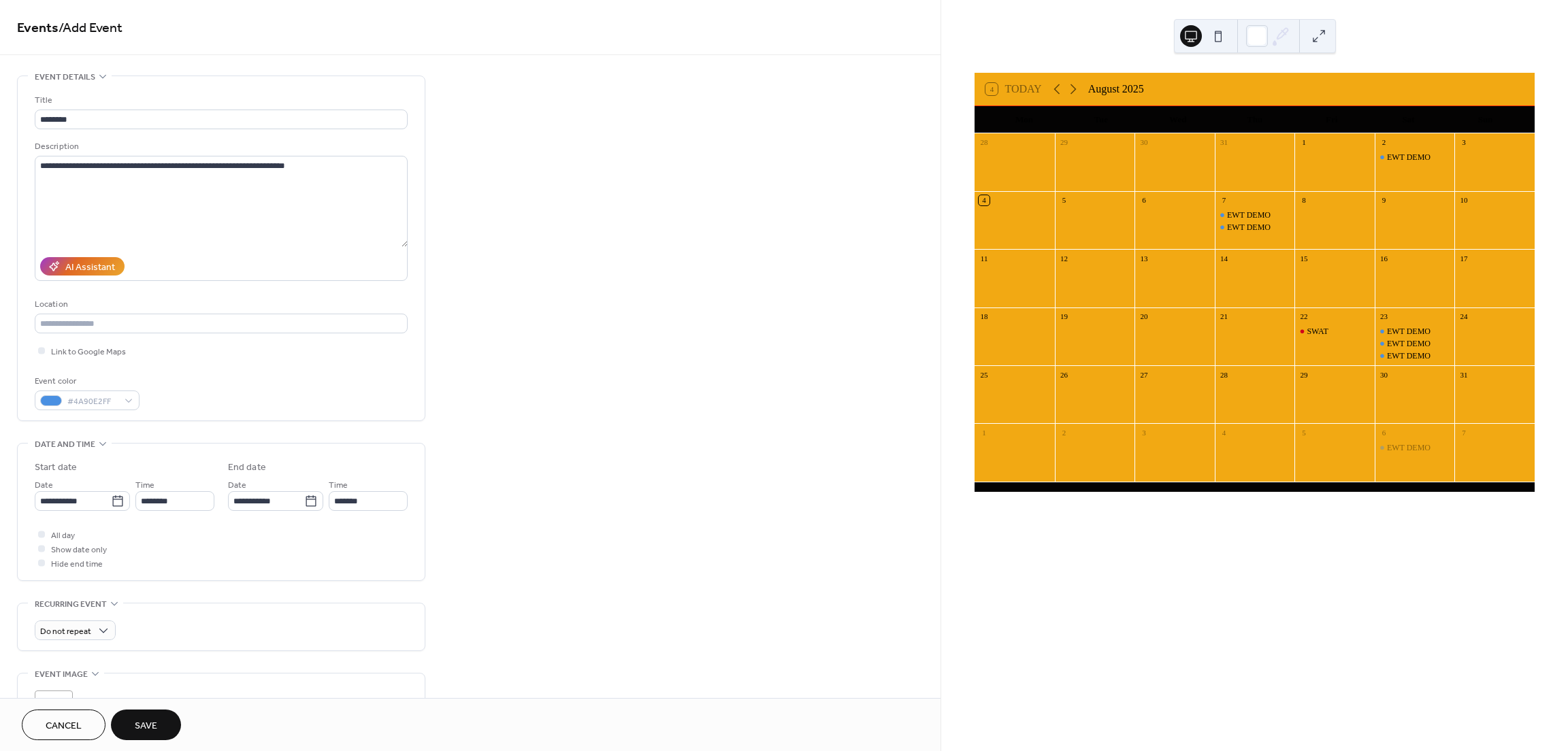 click on "All day Show date only Hide end time" at bounding box center [221, 548] 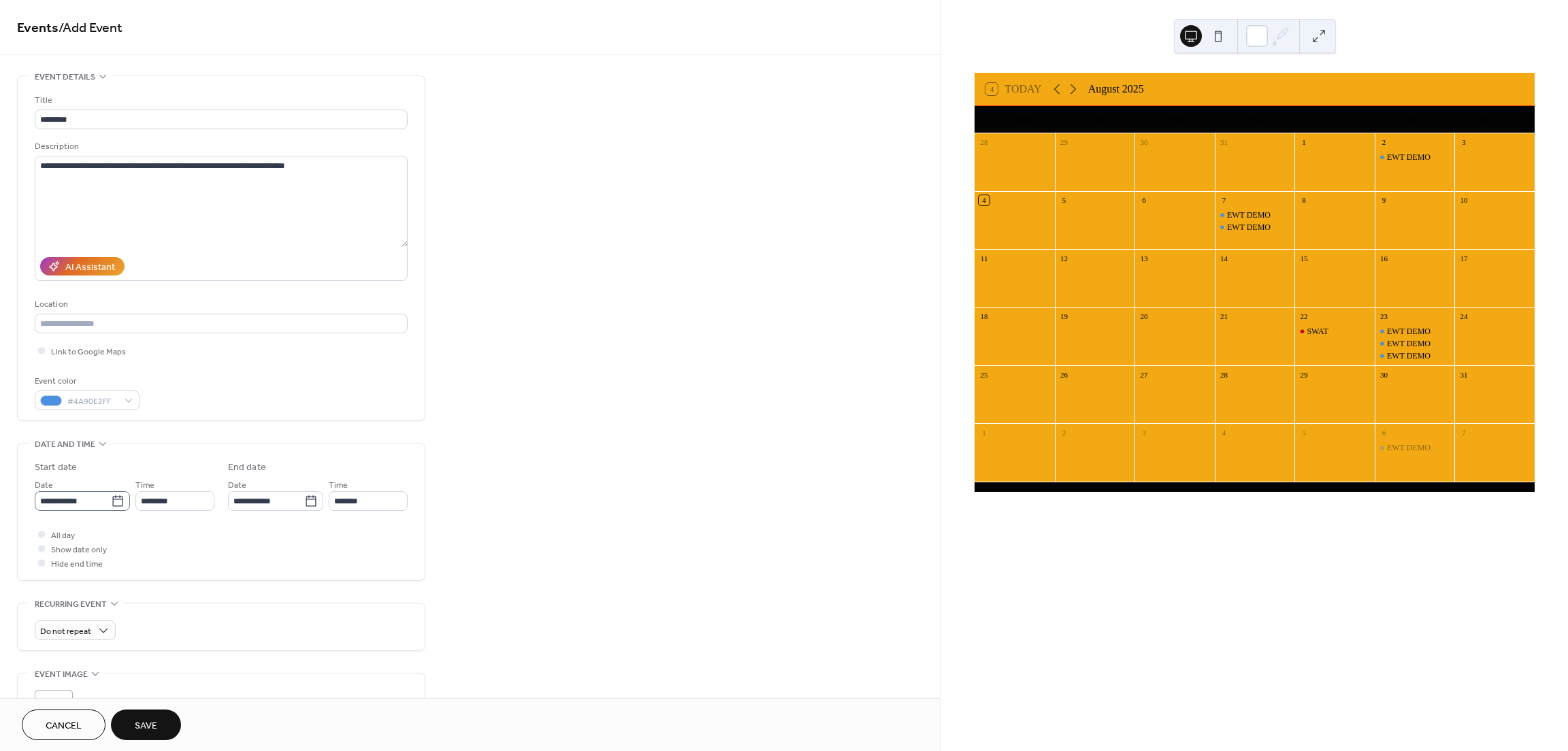 click 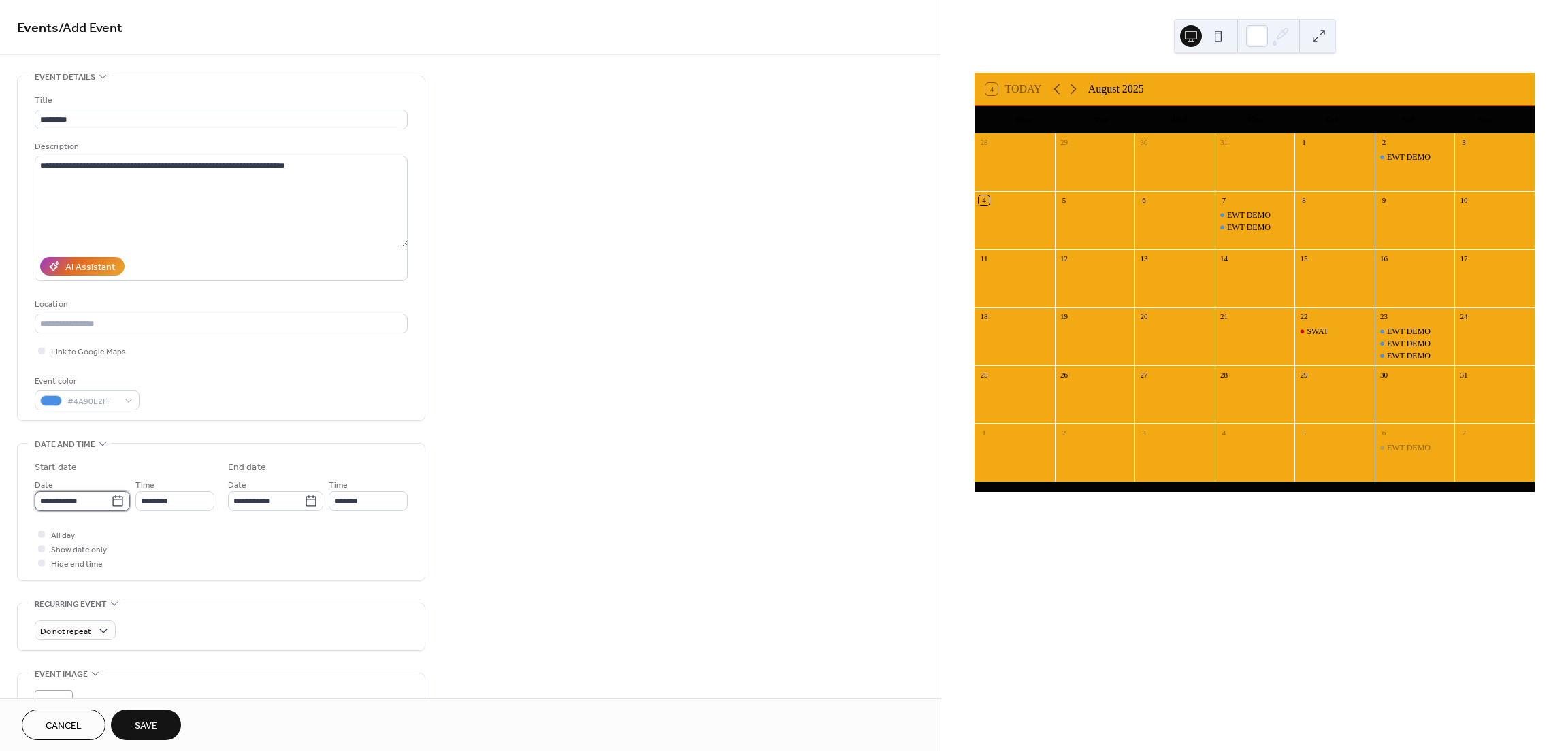 click on "**********" at bounding box center [73, 501] 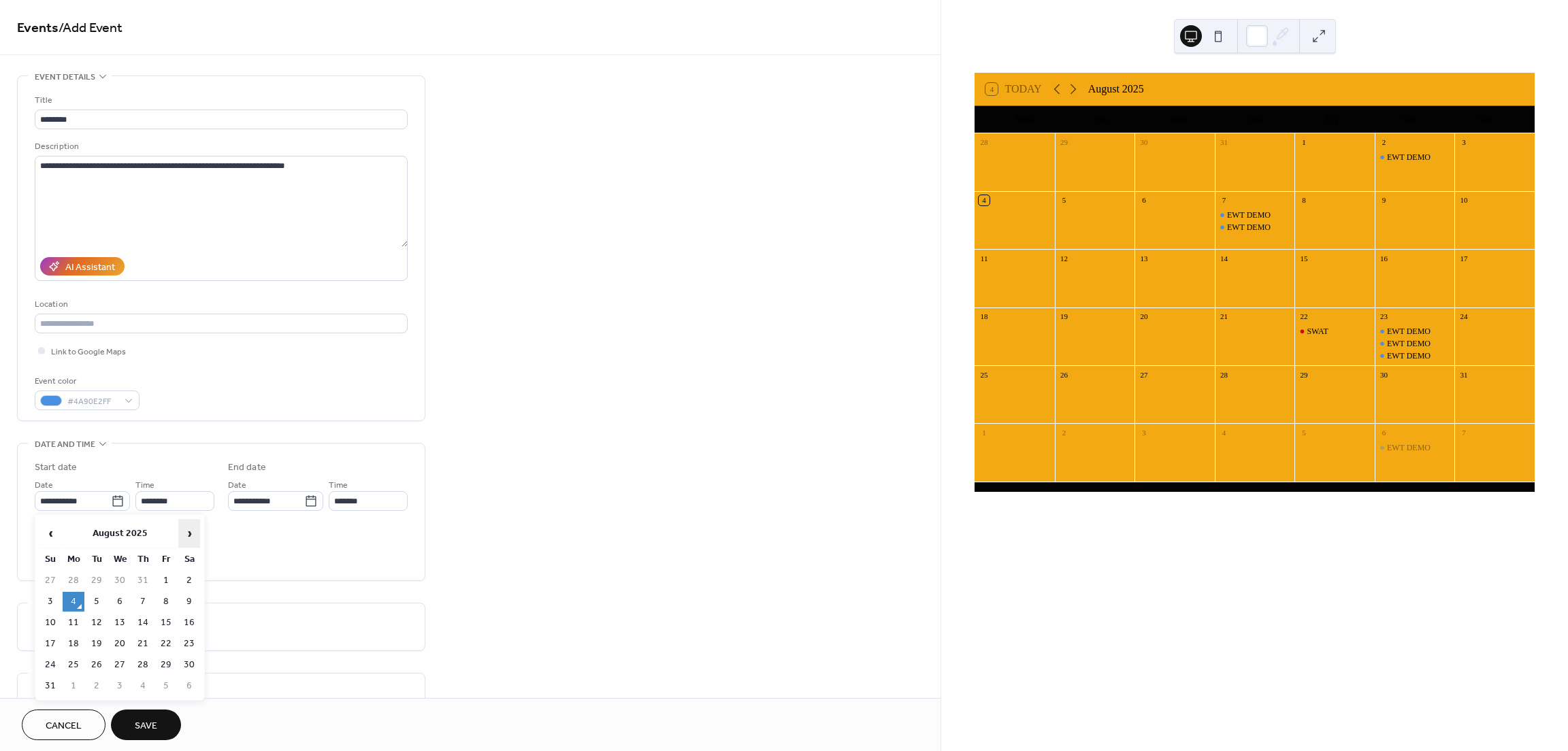 click on "›" at bounding box center (189, 533) 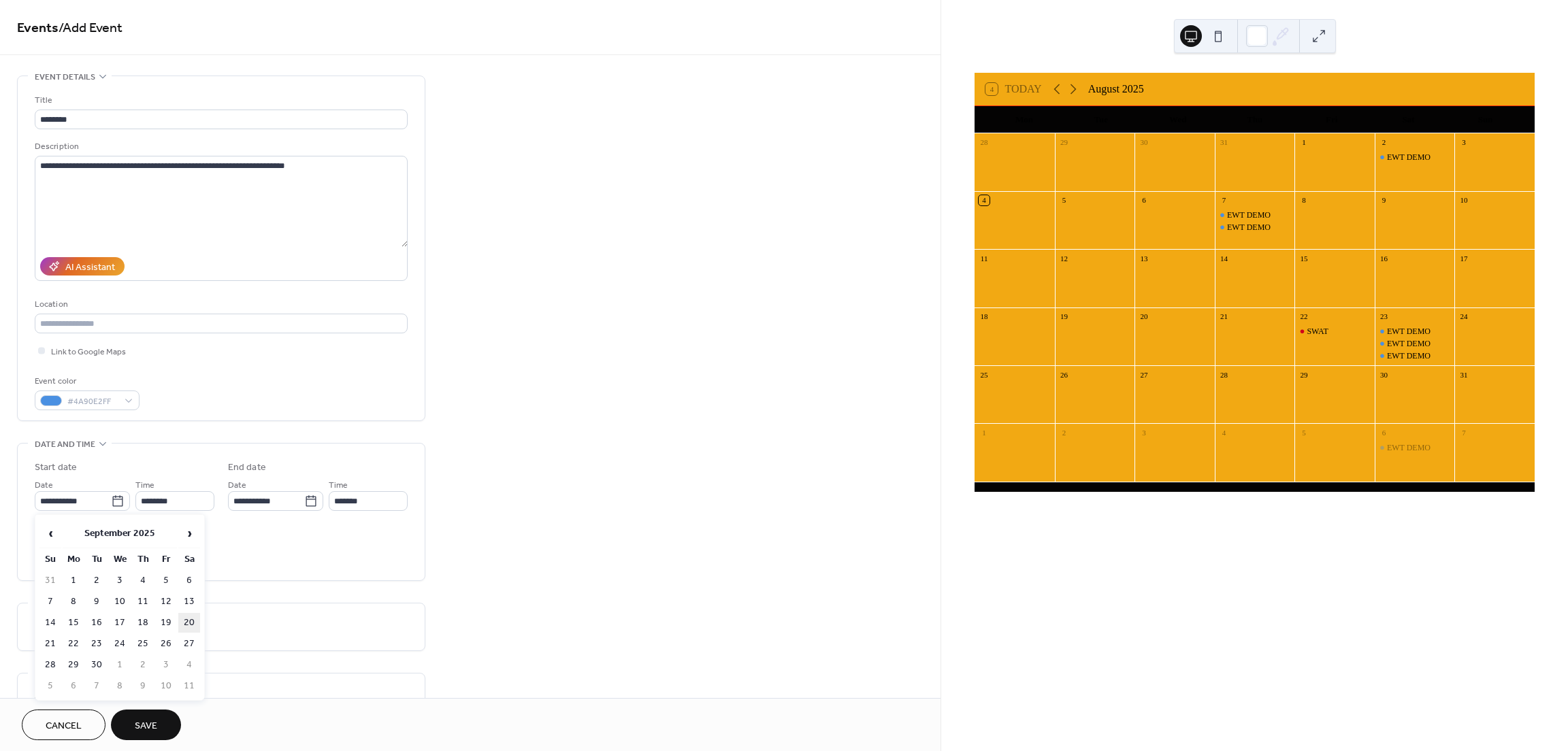 click on "20" at bounding box center [189, 622] 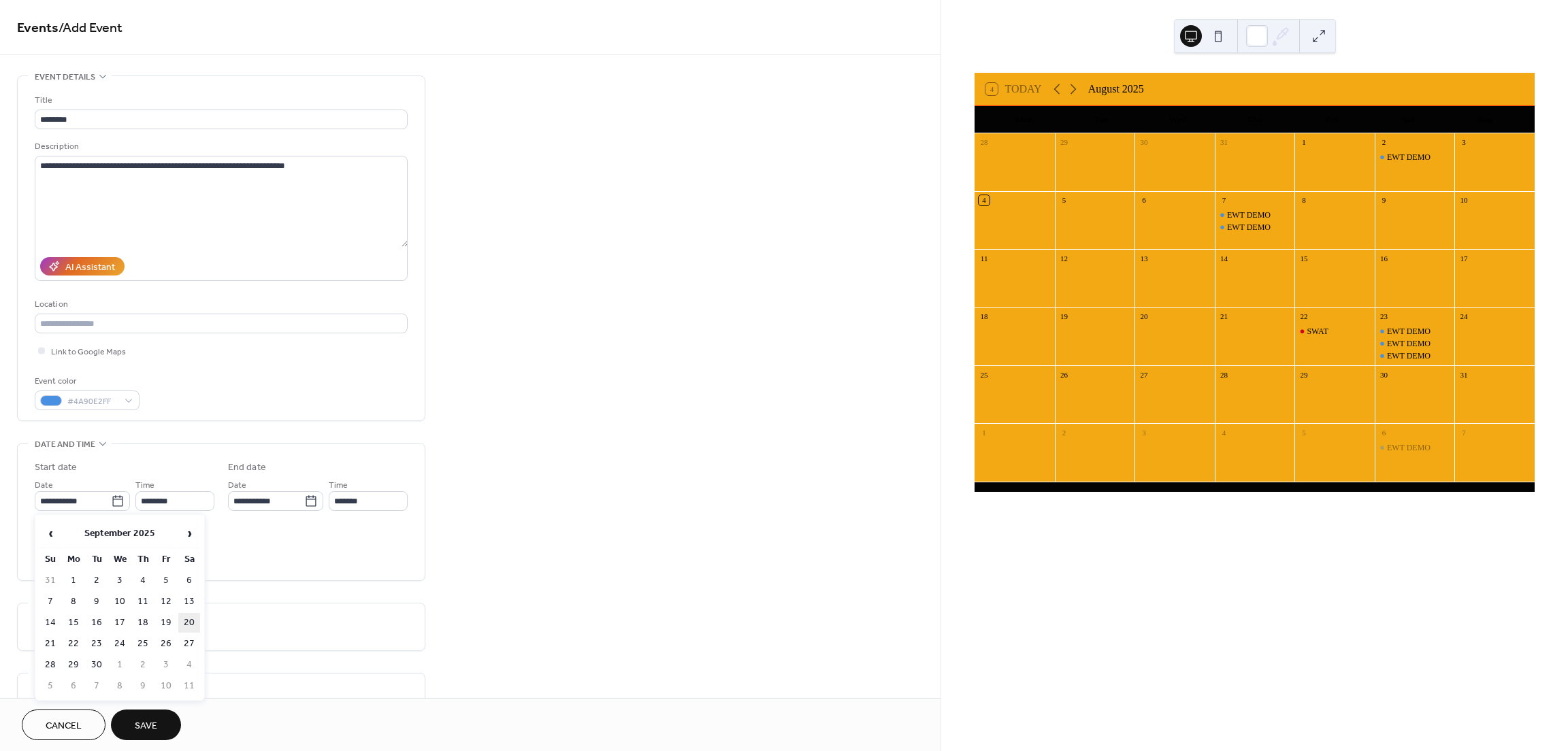 type on "**********" 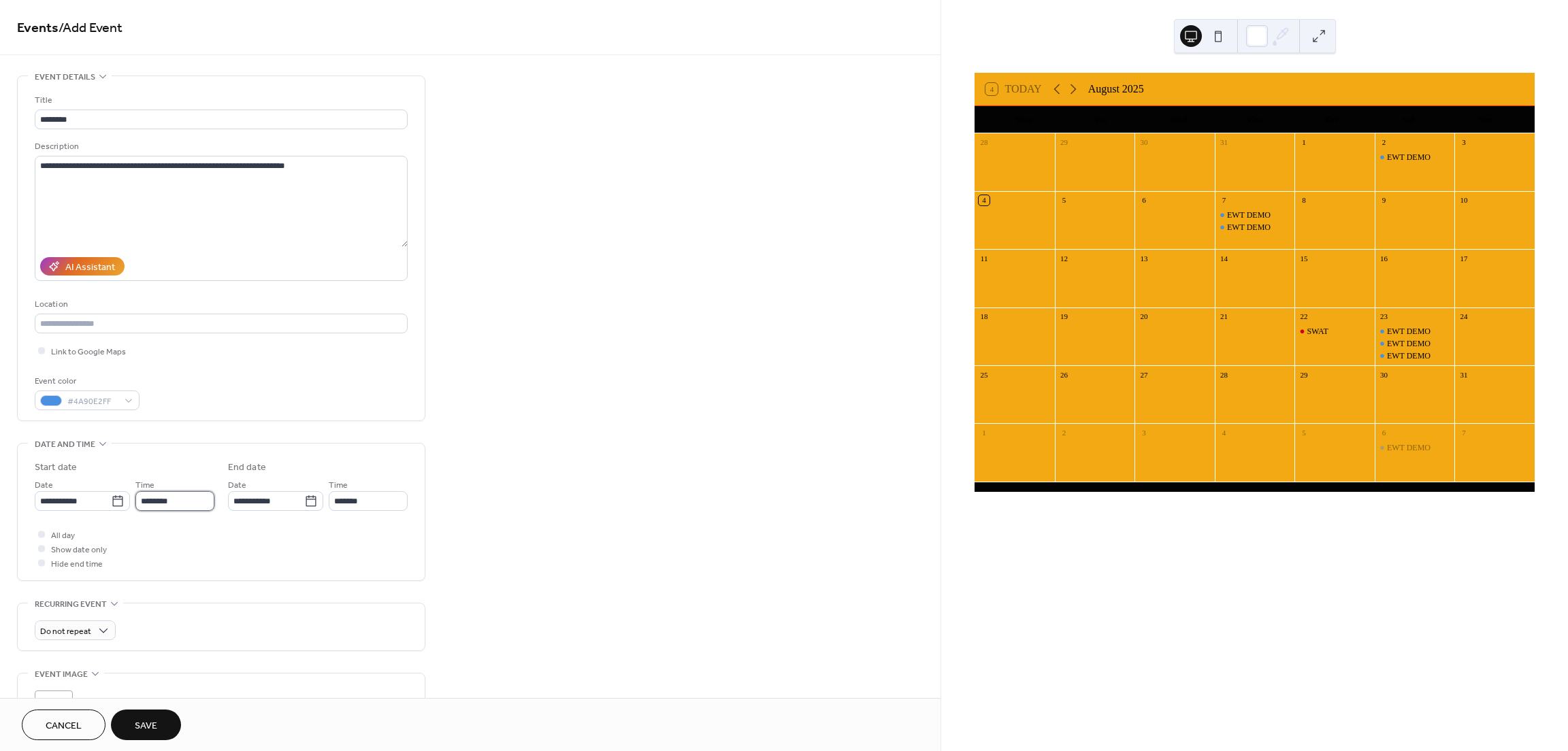 click on "********" at bounding box center (175, 501) 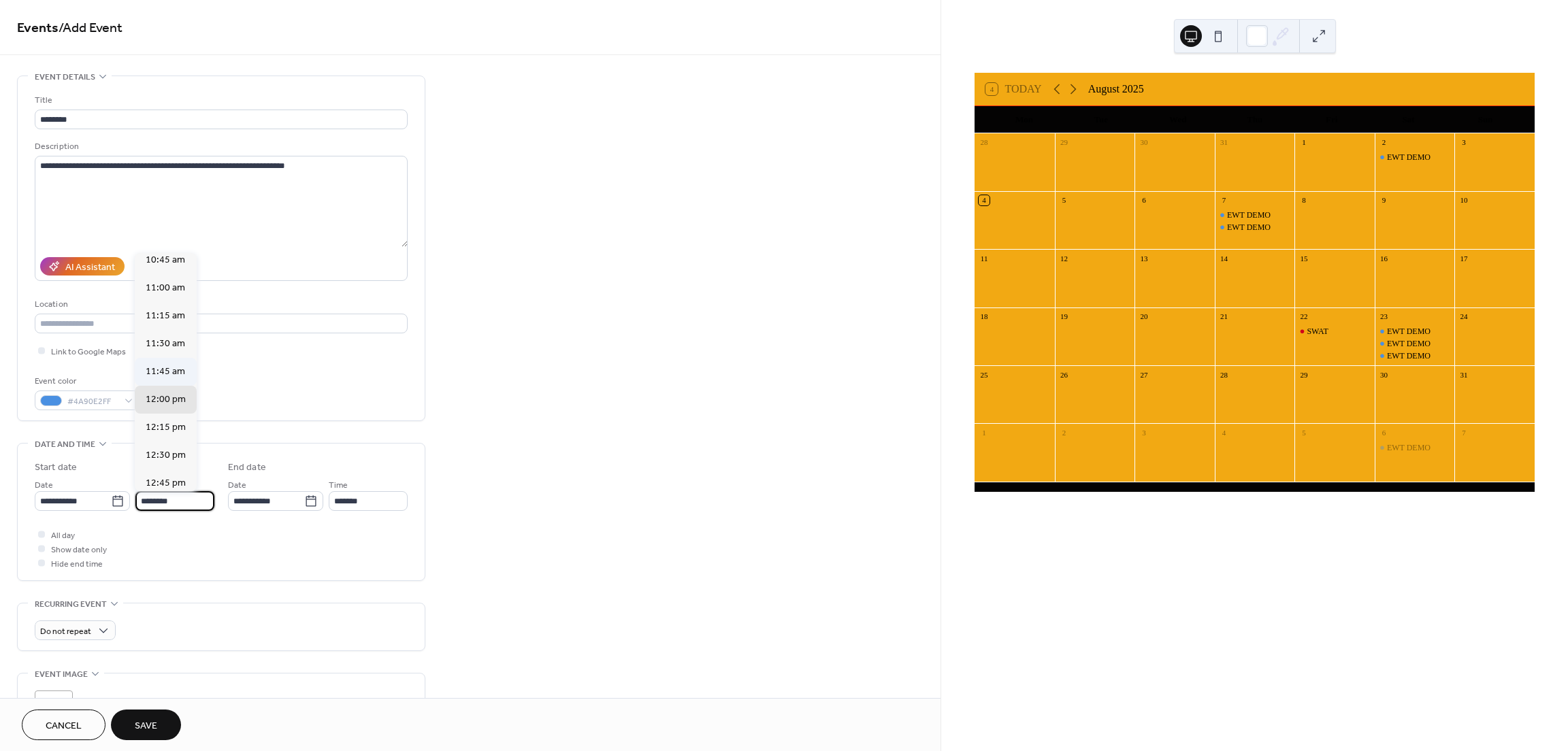 scroll, scrollTop: 1203, scrollLeft: 0, axis: vertical 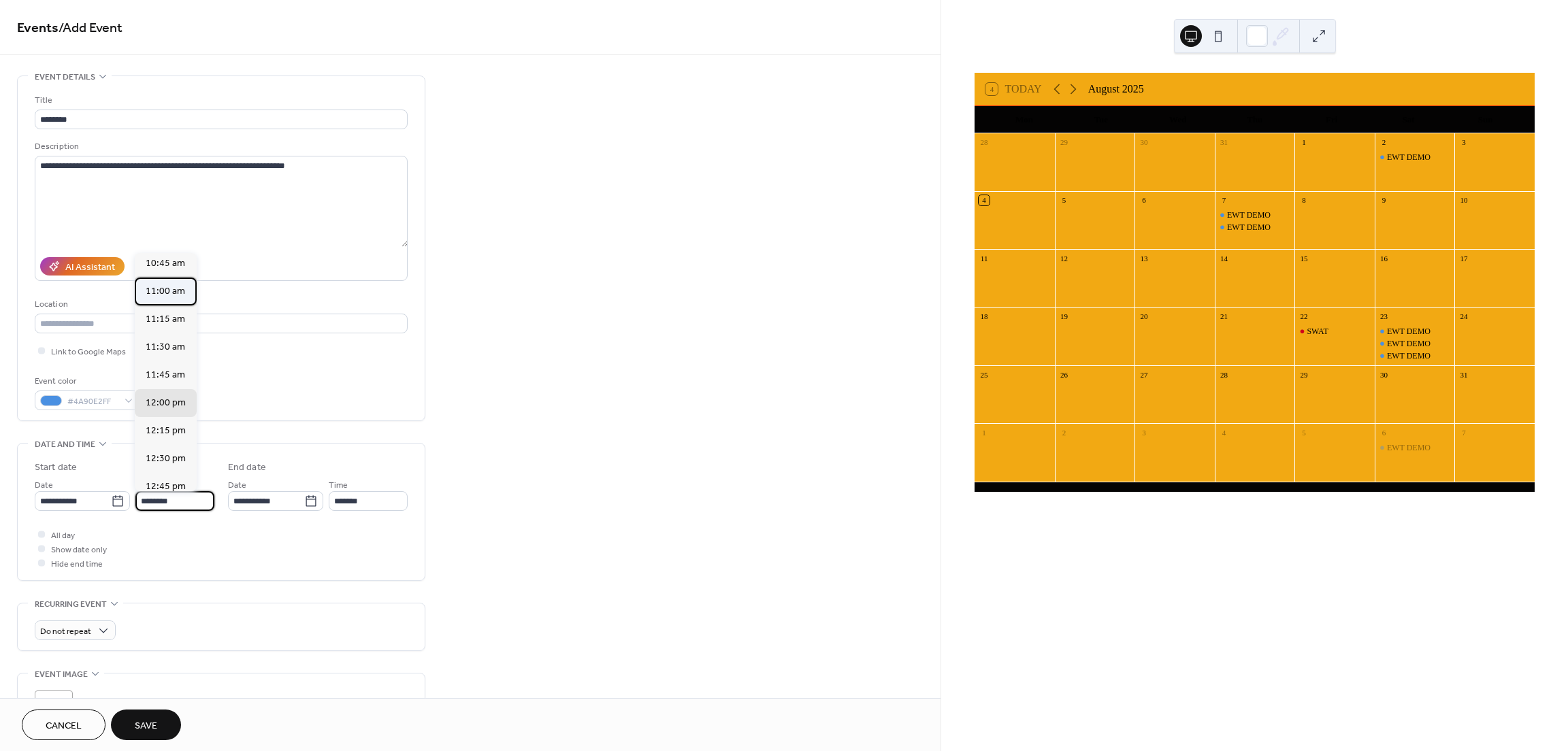 click on "11:00 am" at bounding box center (165, 291) 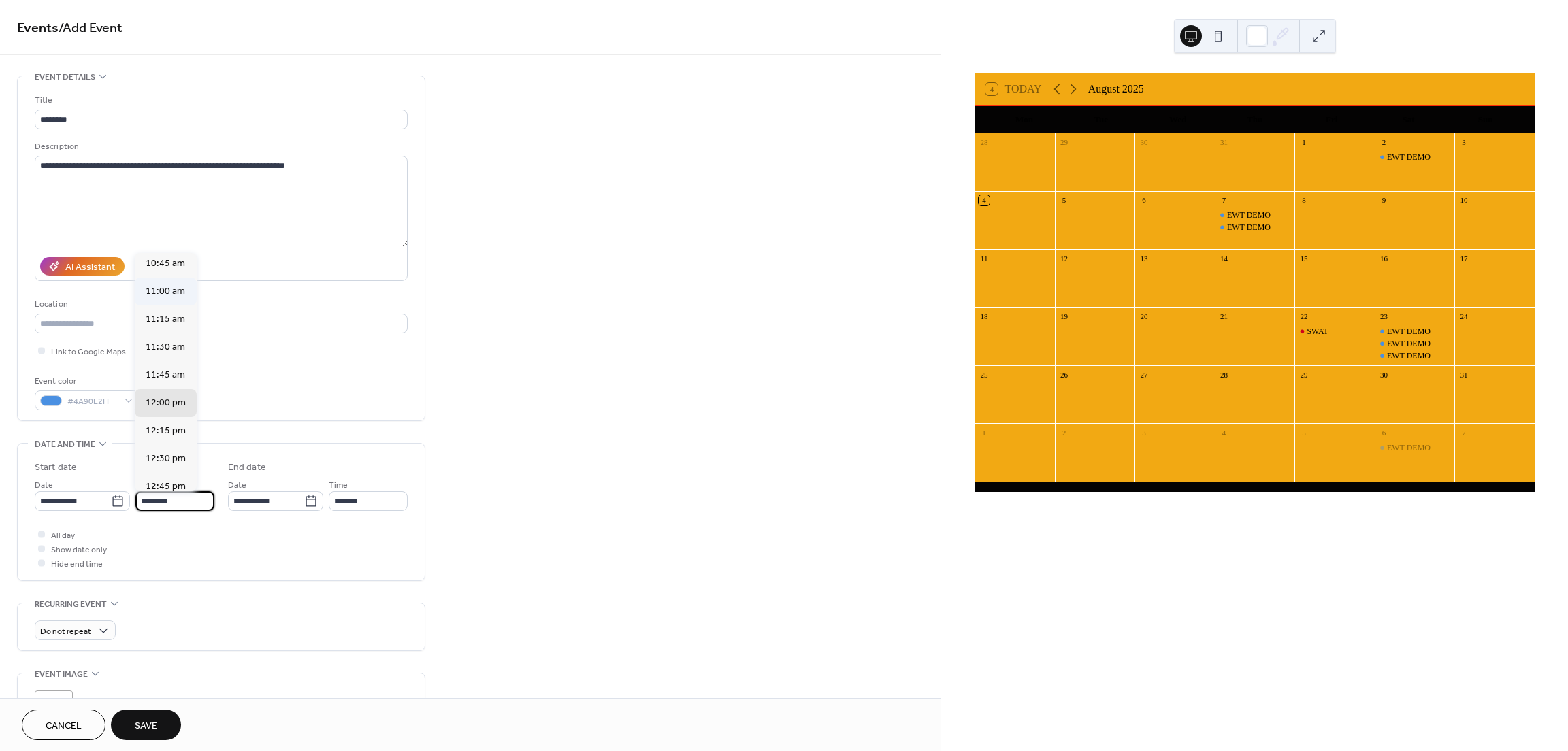 type on "********" 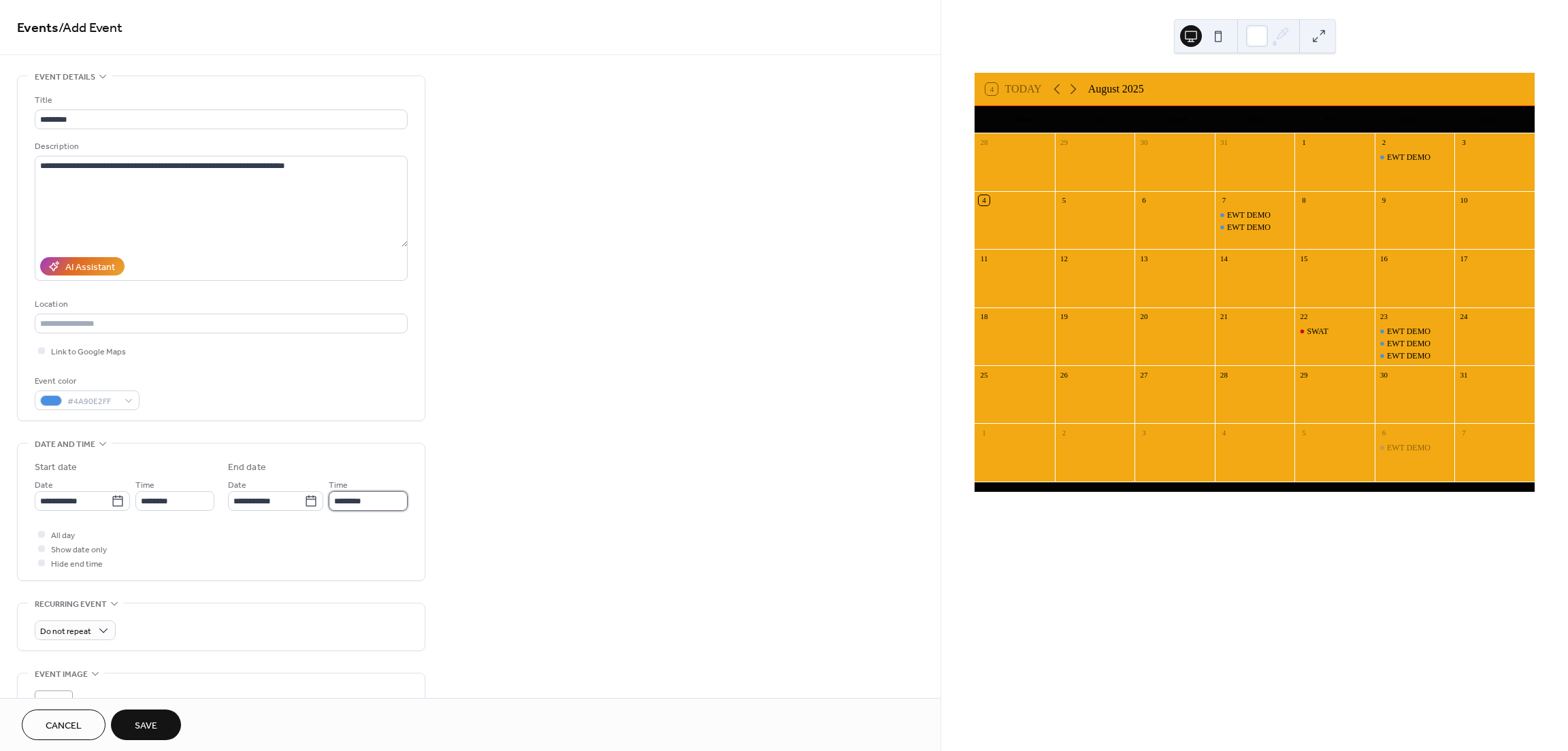 click on "********" at bounding box center (368, 501) 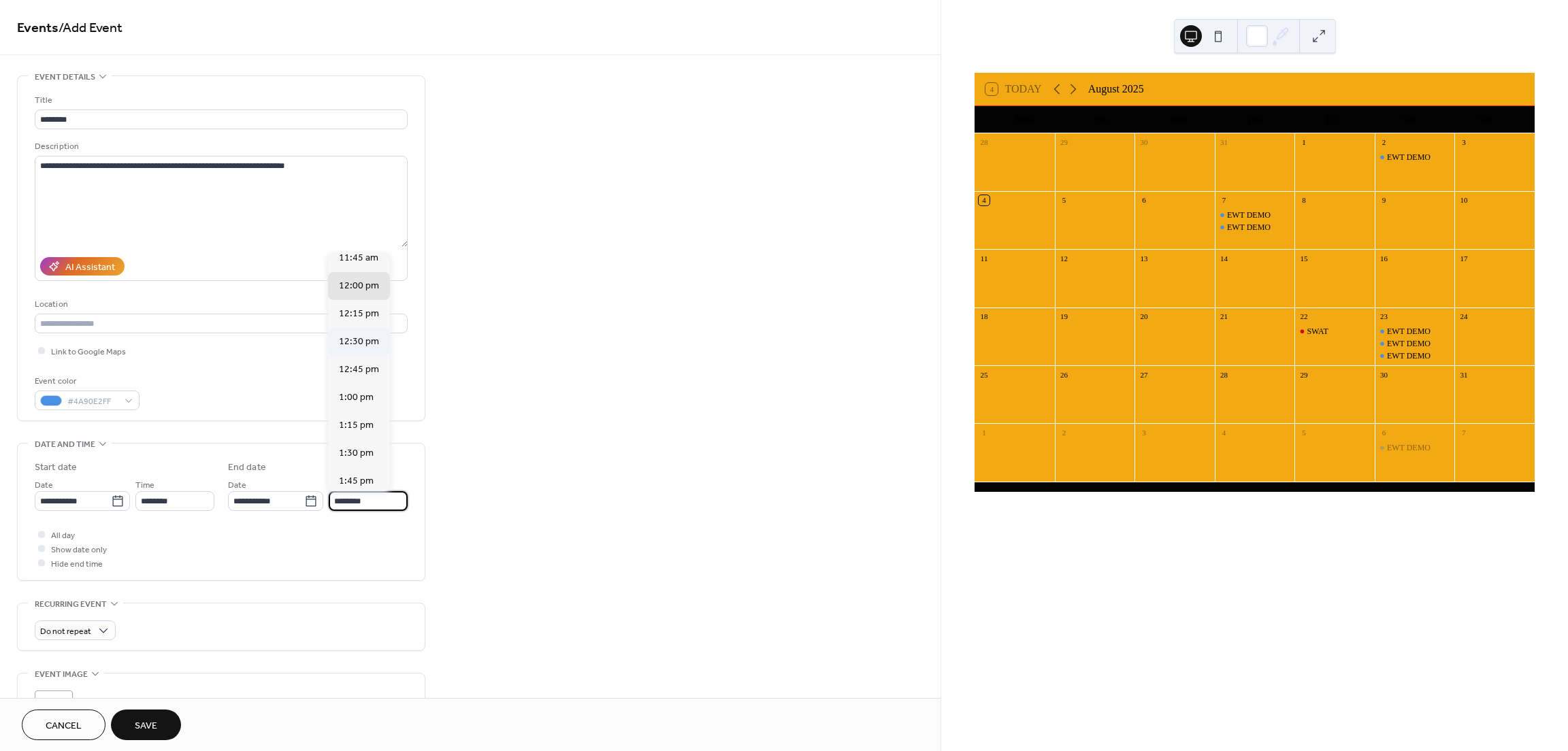 scroll, scrollTop: 68, scrollLeft: 0, axis: vertical 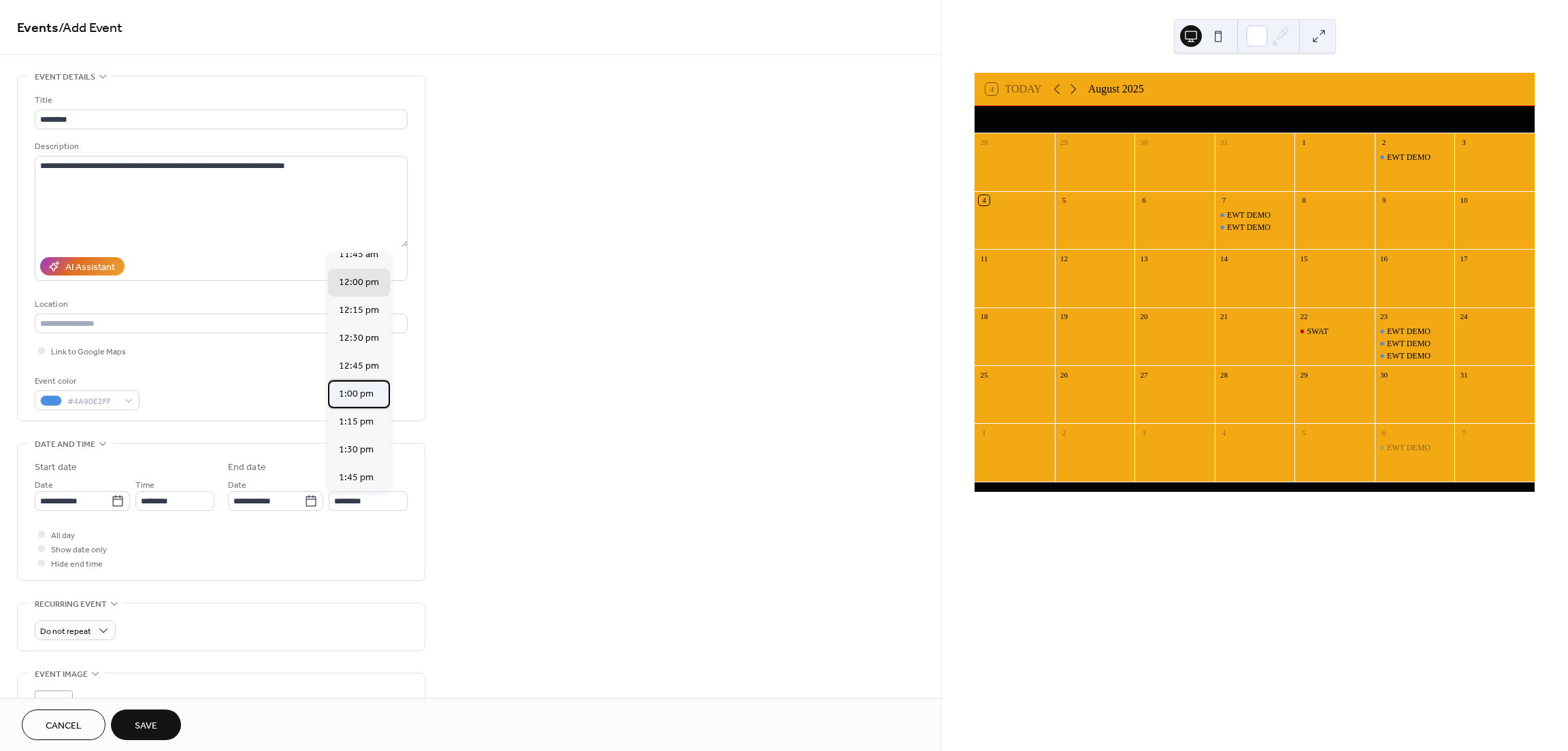 click on "1:00 pm" at bounding box center [356, 394] 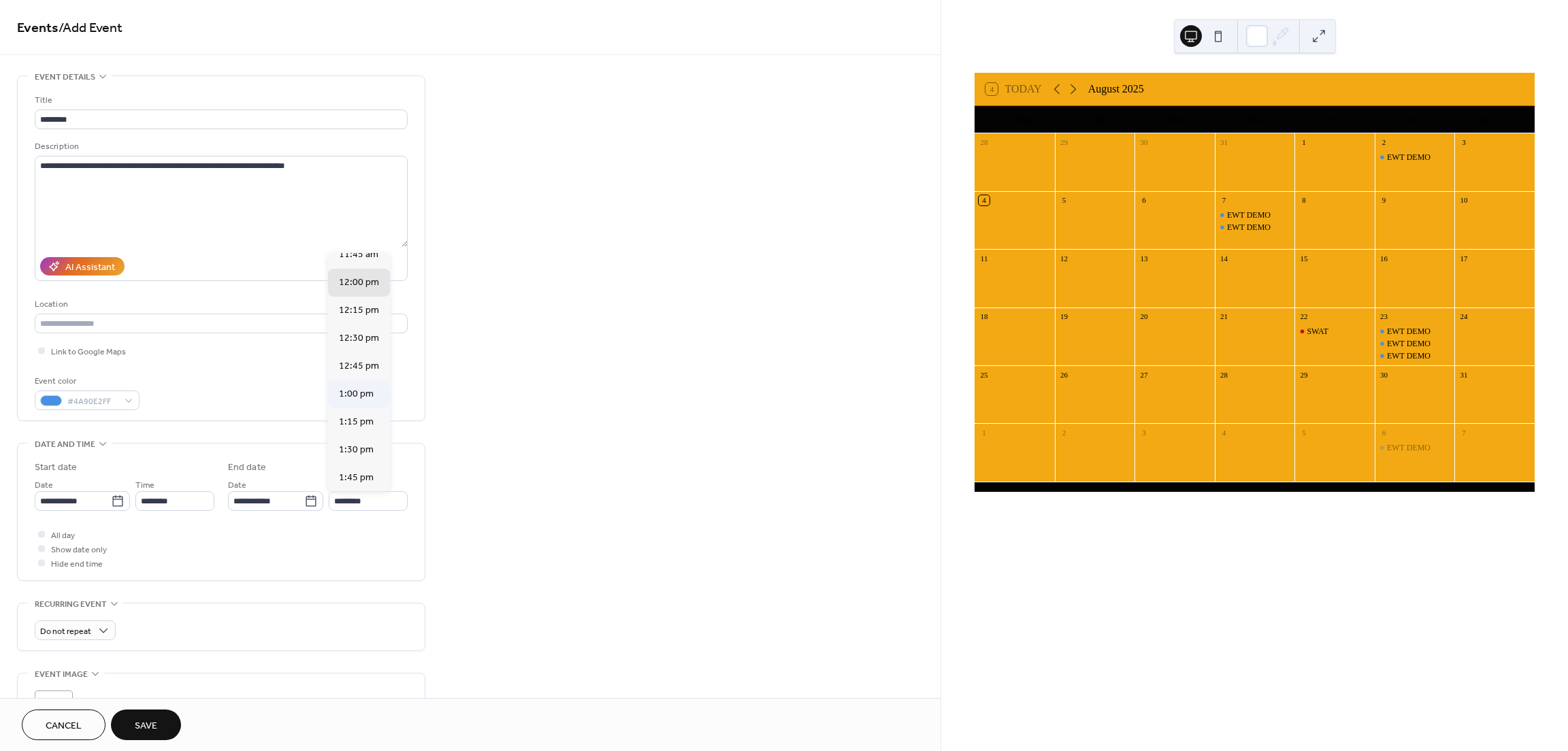 type on "*******" 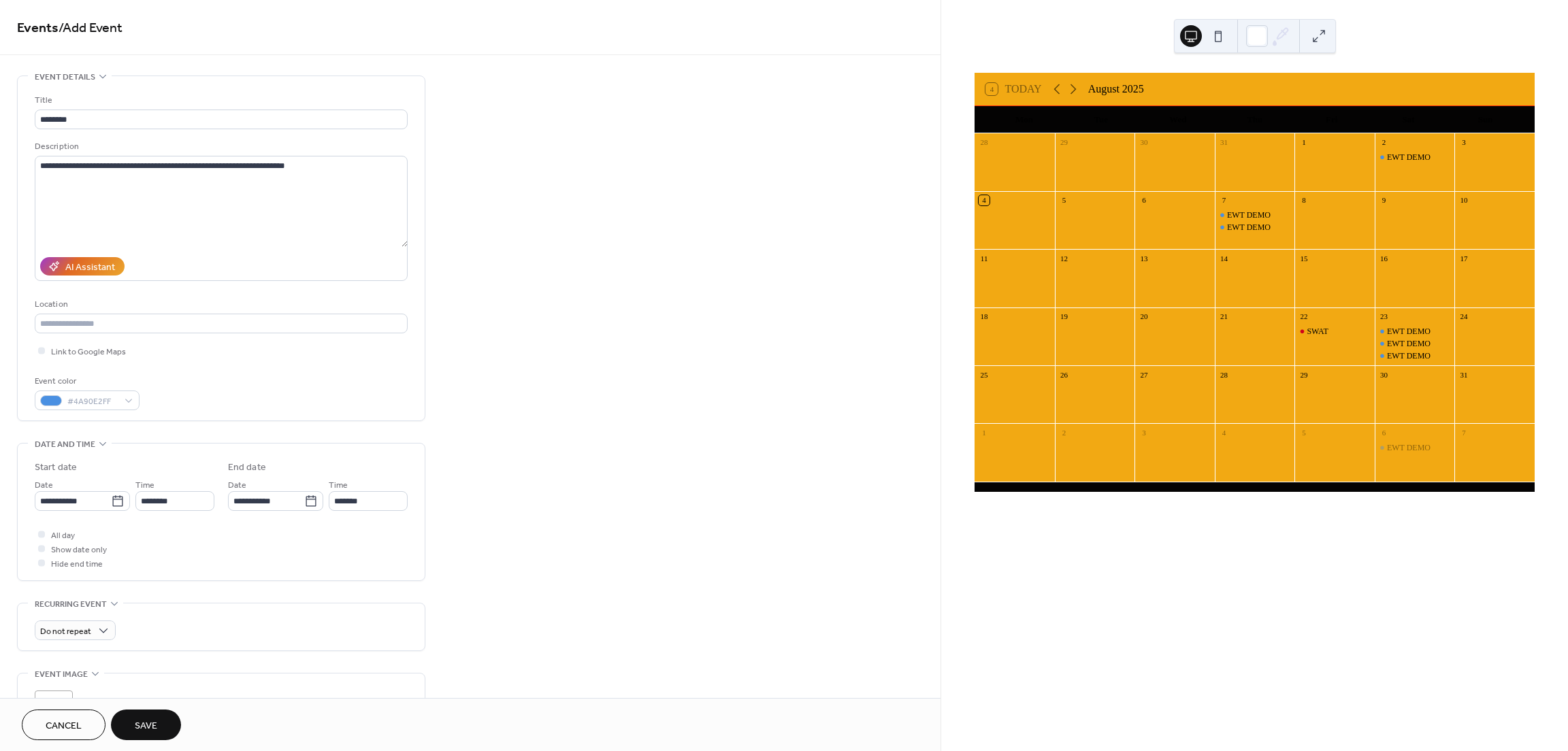 click on "Save" at bounding box center (146, 724) 